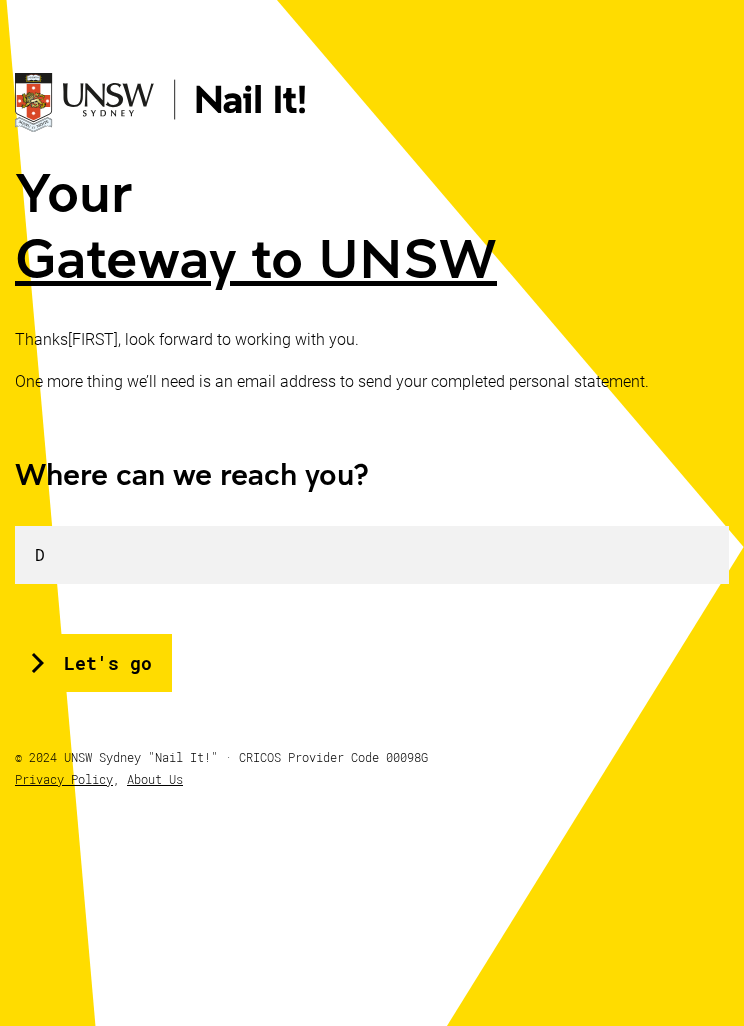 scroll, scrollTop: 64, scrollLeft: 0, axis: vertical 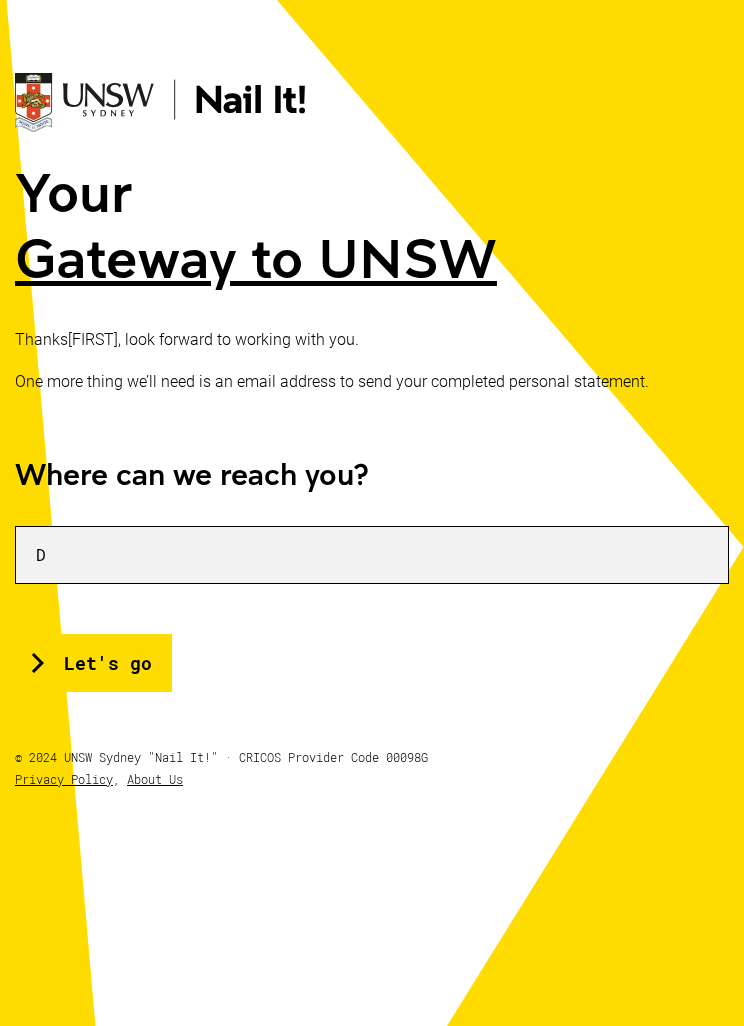 click on "D" at bounding box center (372, 555) 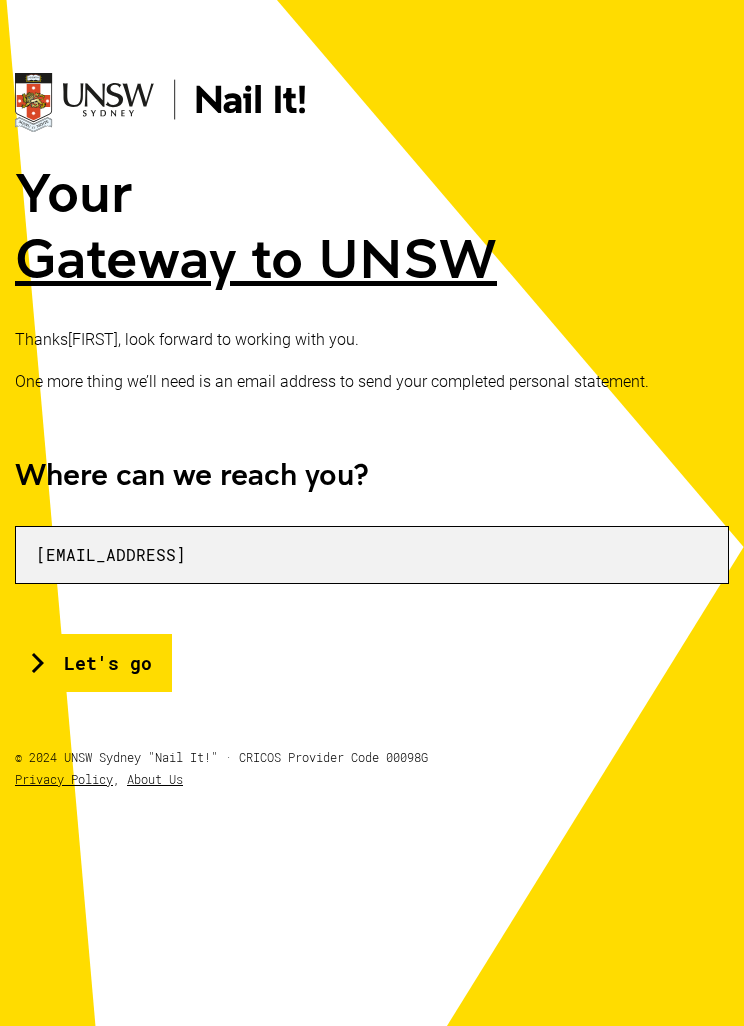 type on "[EMAIL_ADDRESS]" 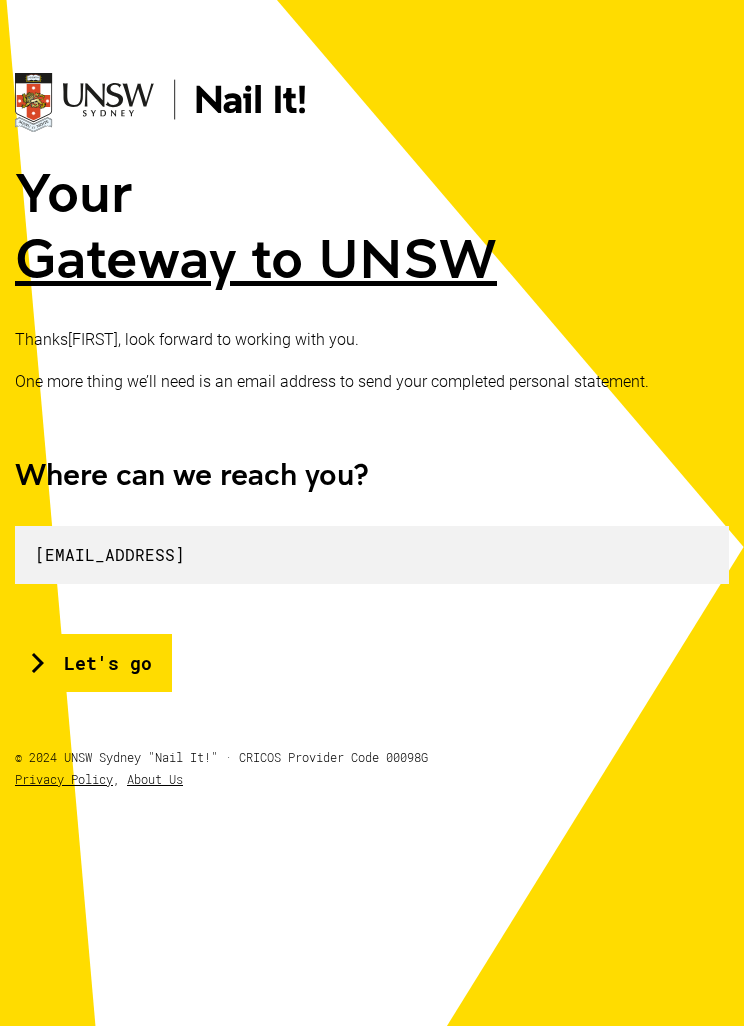 click on "Let's go" at bounding box center [93, 663] 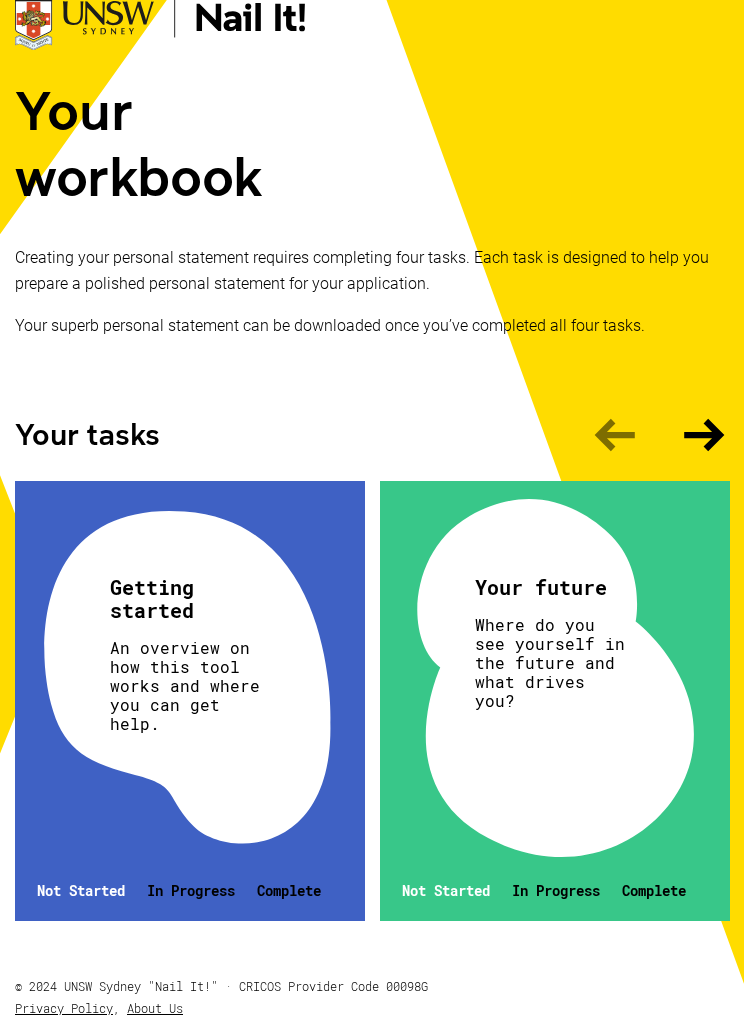 scroll, scrollTop: 67, scrollLeft: 0, axis: vertical 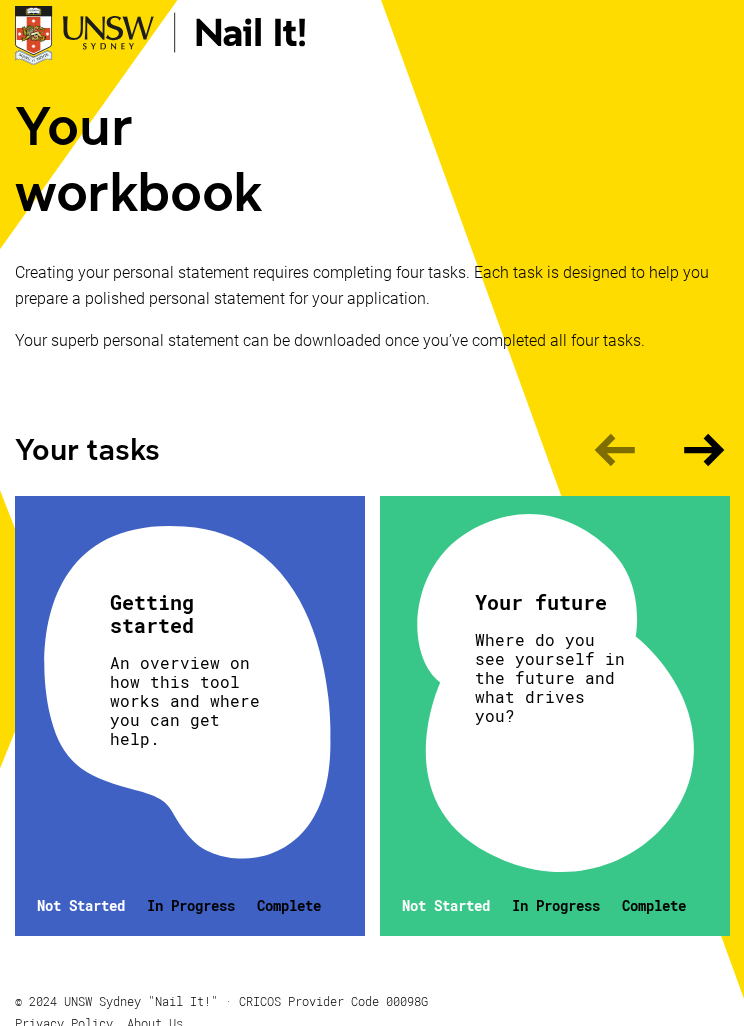 click on "Getting started An overview on how this tool works and where you can get help. Not Started In Progress Complete" at bounding box center [190, 716] 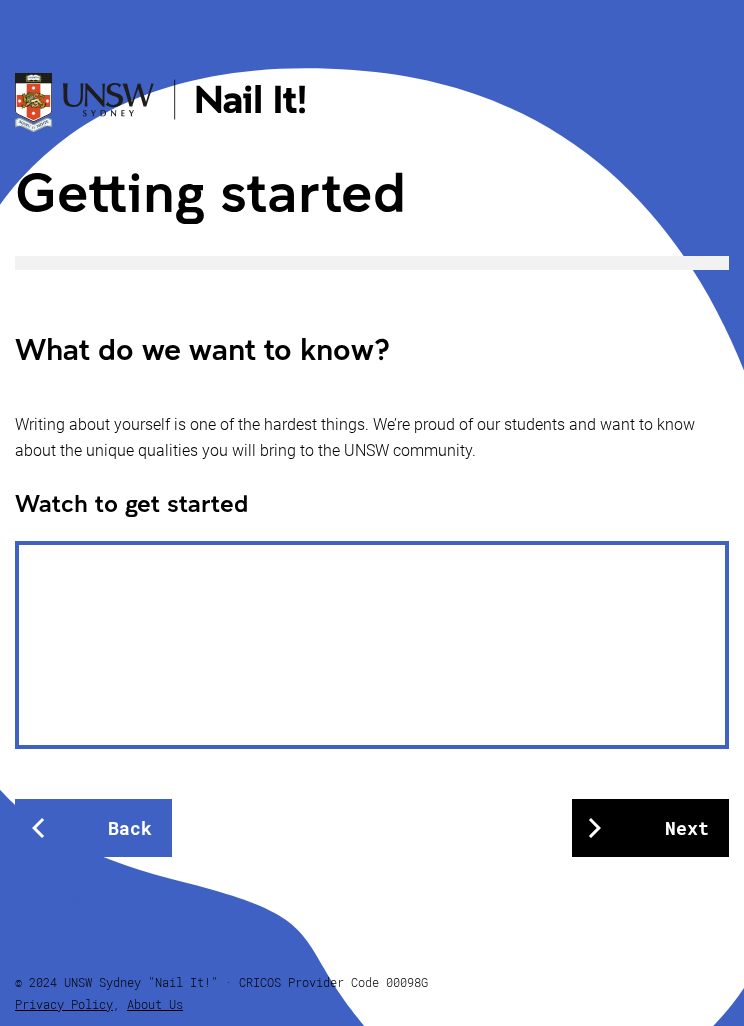click on "Next" at bounding box center [650, 828] 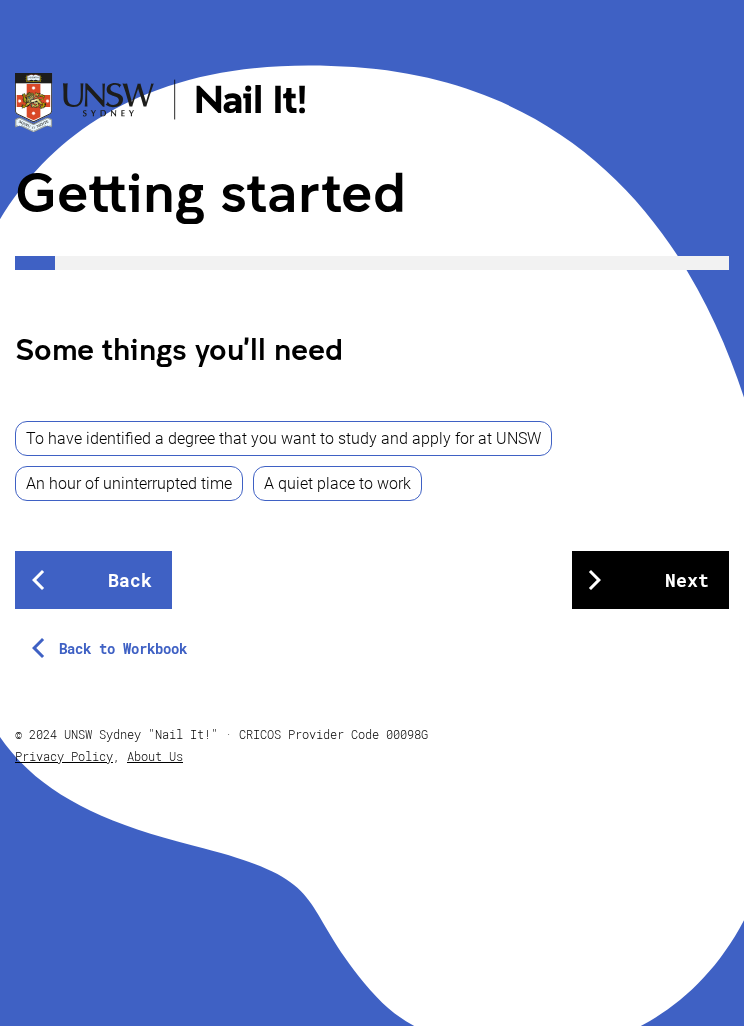 click on "Next" at bounding box center (650, 580) 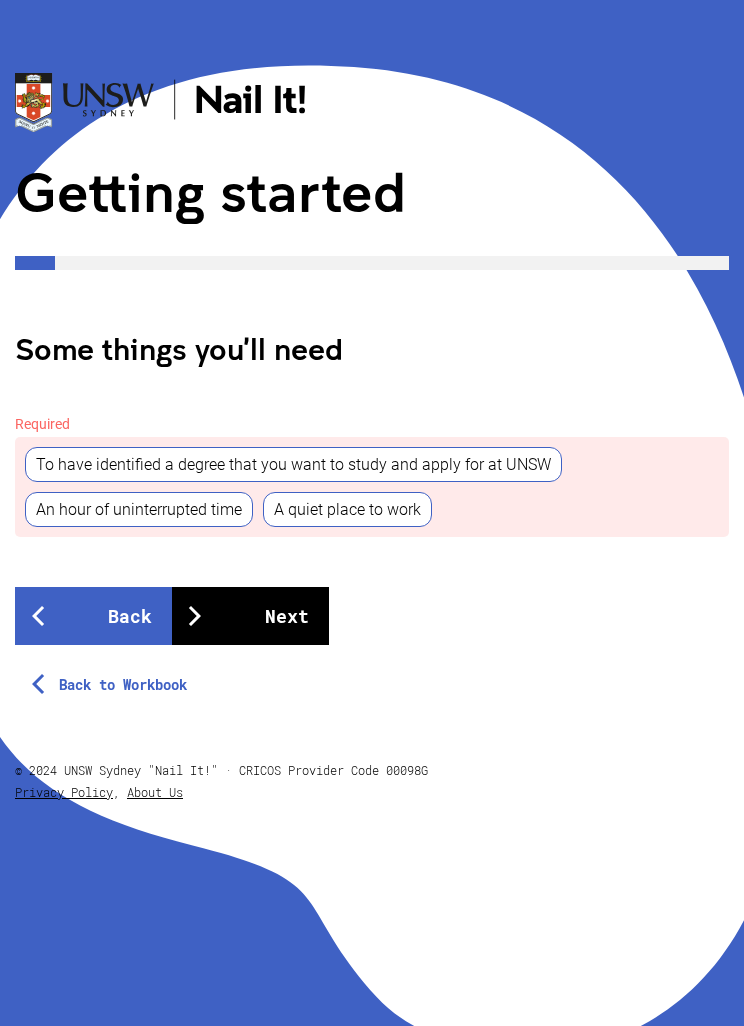 click on "To have identified a degree that you want to study and apply for at UNSW" at bounding box center (293, 464) 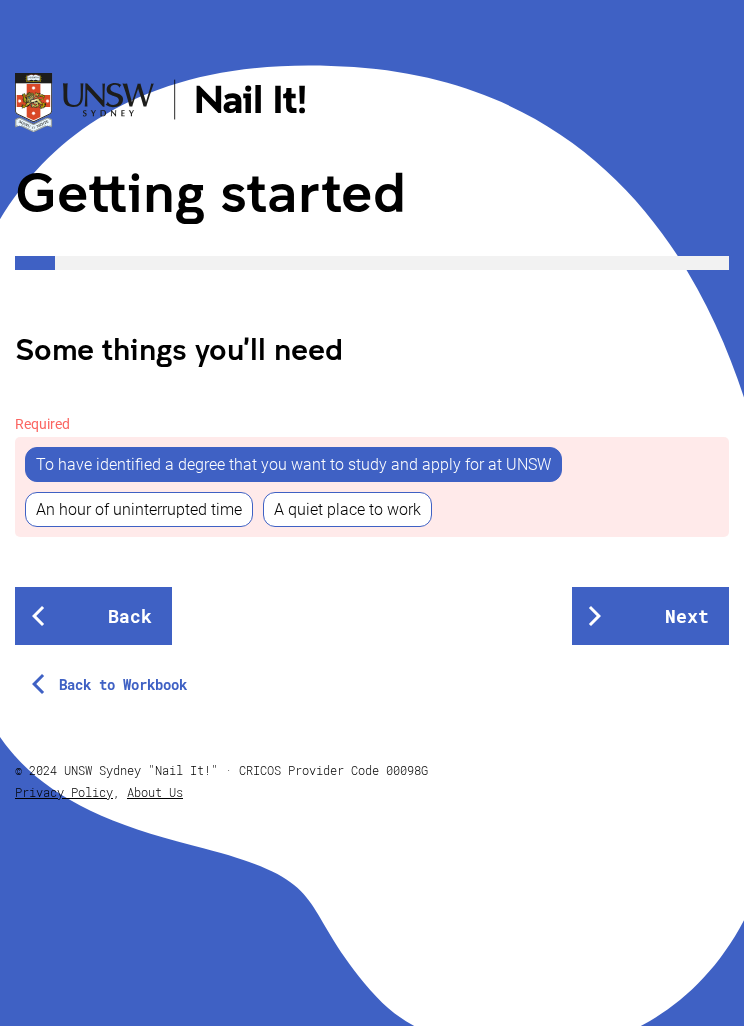 click on "An hour of uninterrupted time" at bounding box center (139, 509) 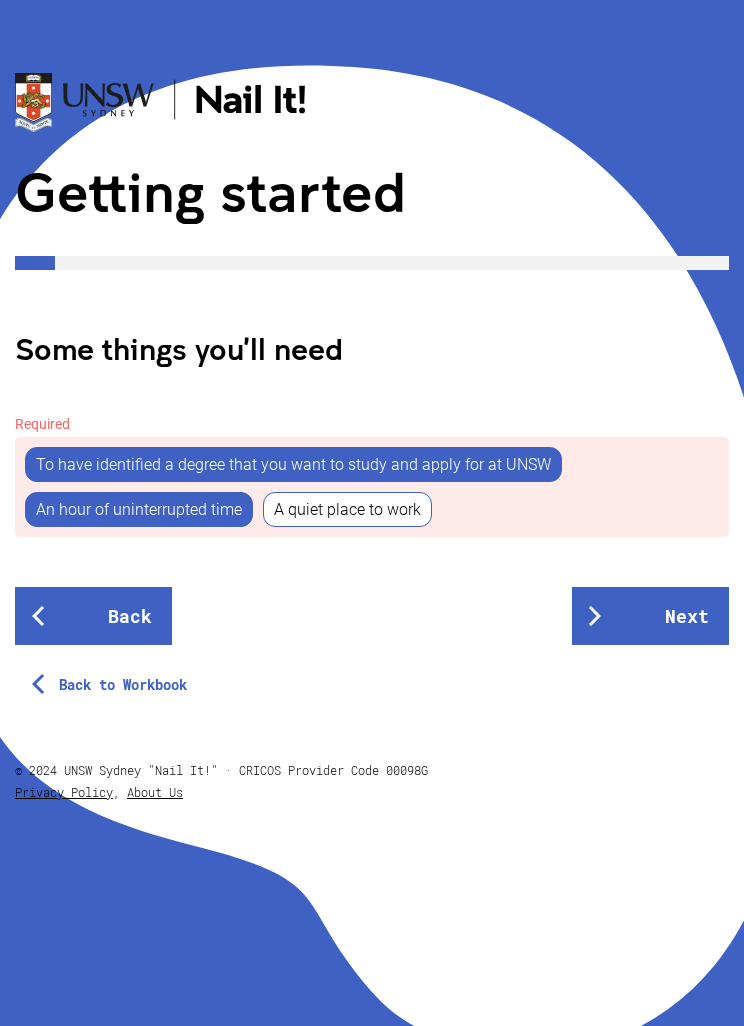 click on "A quiet place to work" at bounding box center [347, 509] 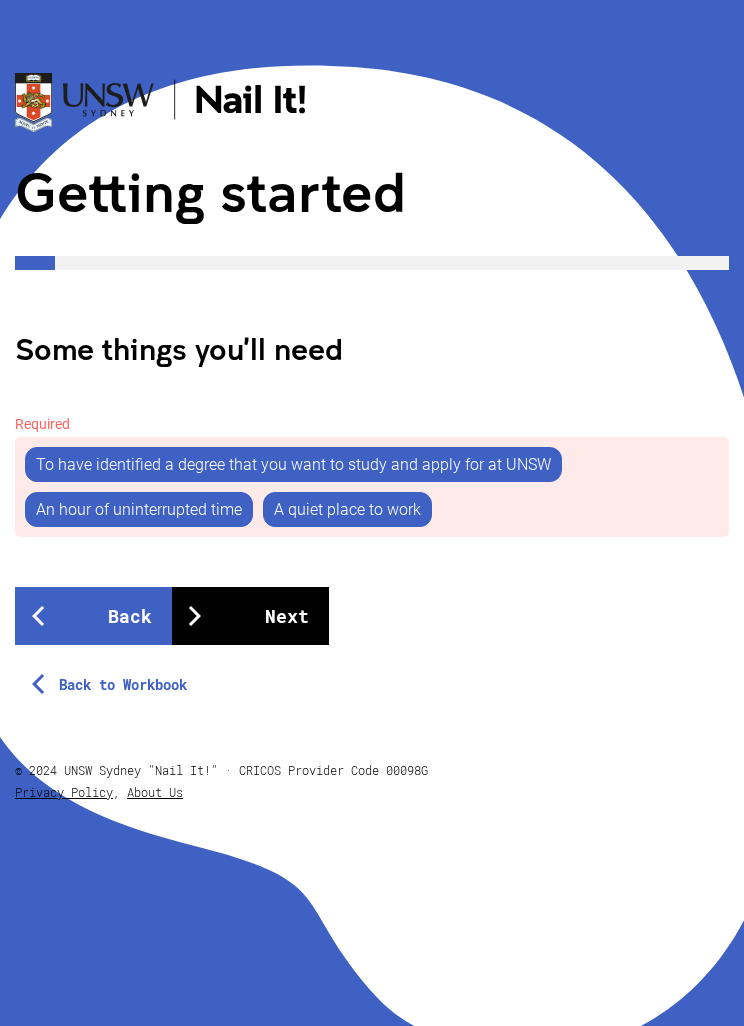 click on "Next" at bounding box center [250, 616] 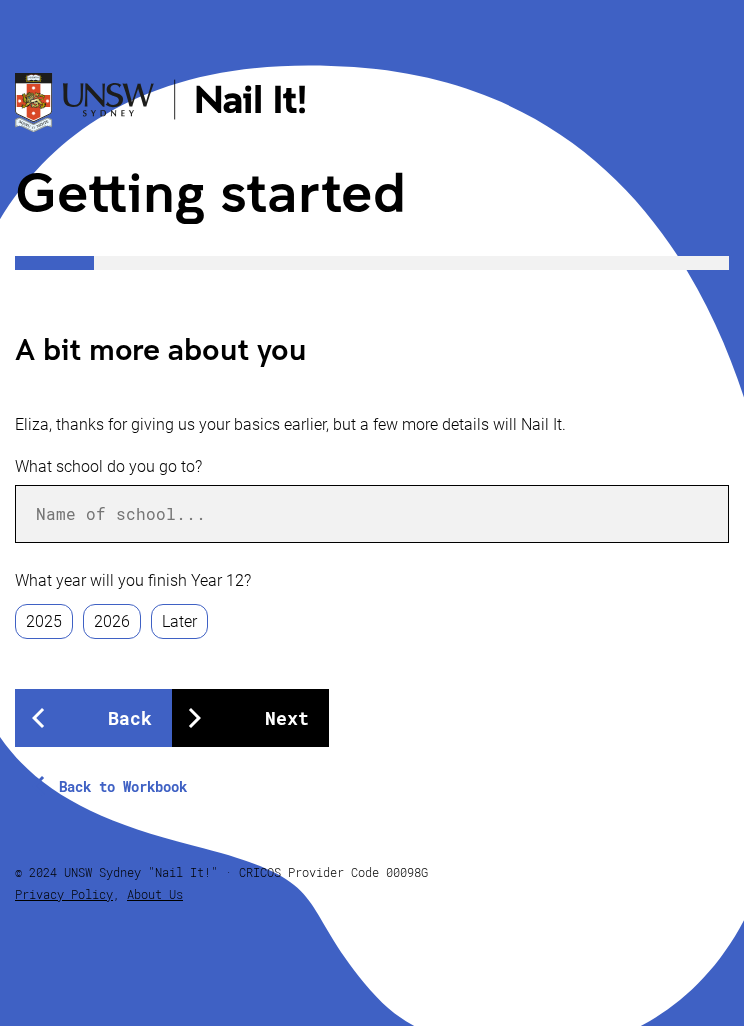 click at bounding box center [372, 514] 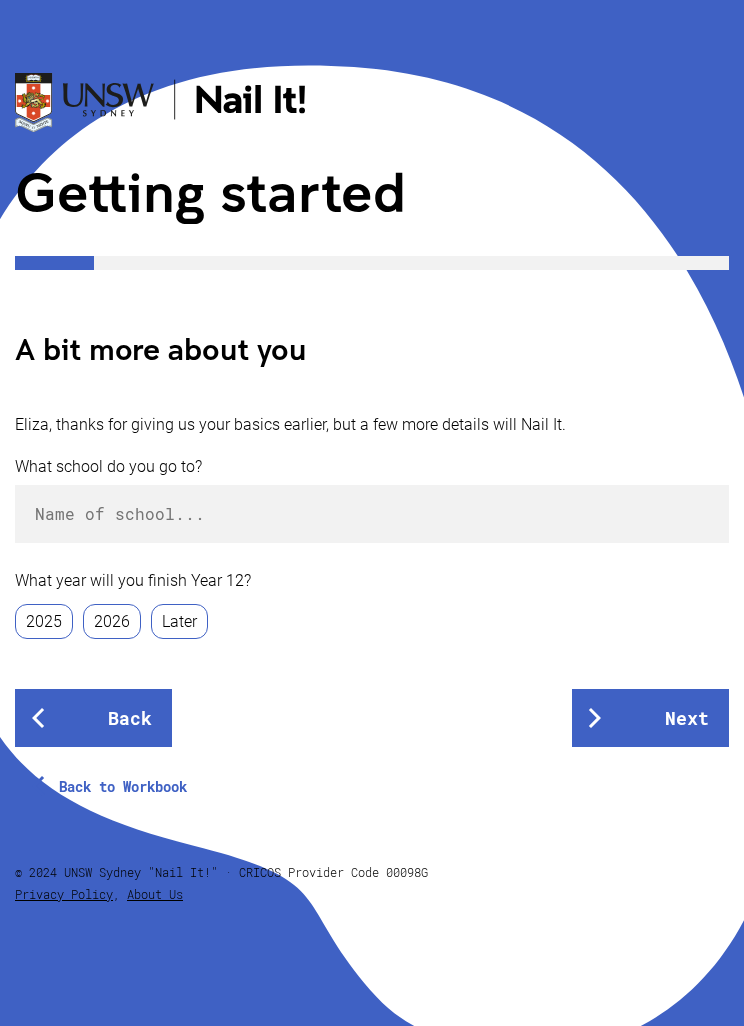 click on "Later" at bounding box center [179, 621] 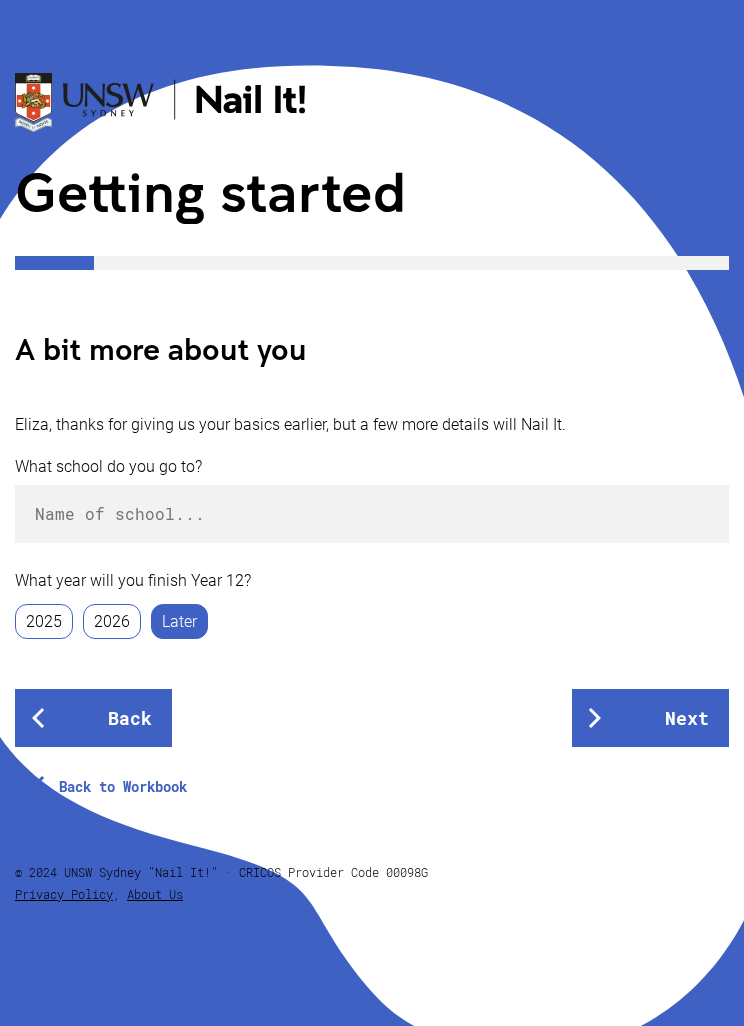 click on "2025" at bounding box center [44, 621] 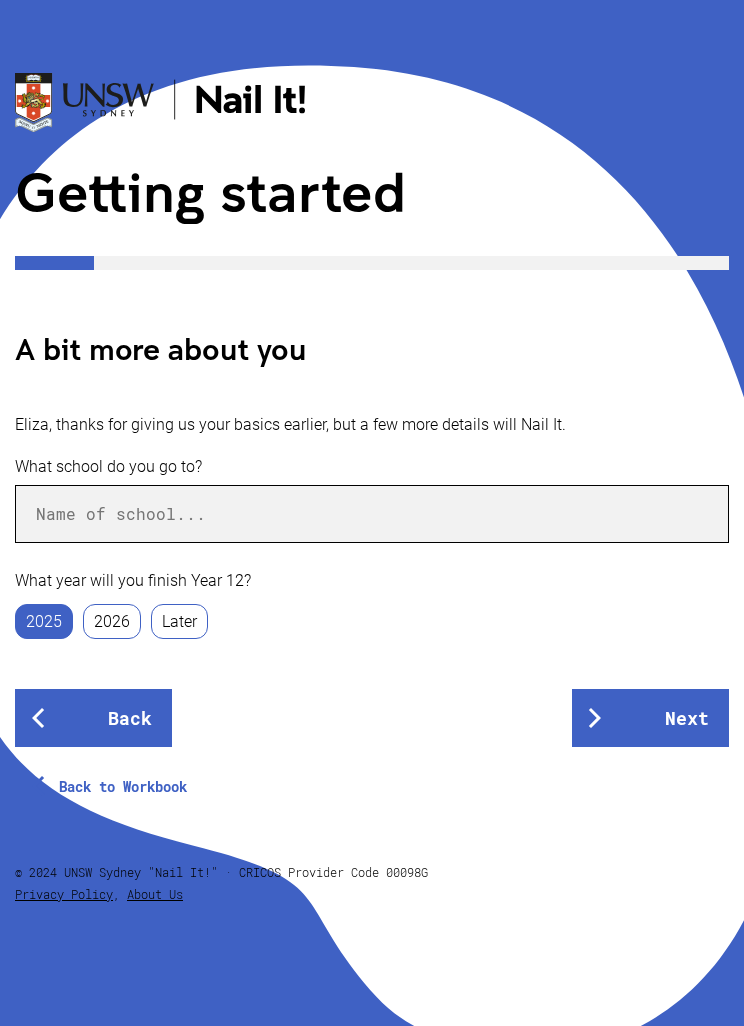 click at bounding box center (372, 514) 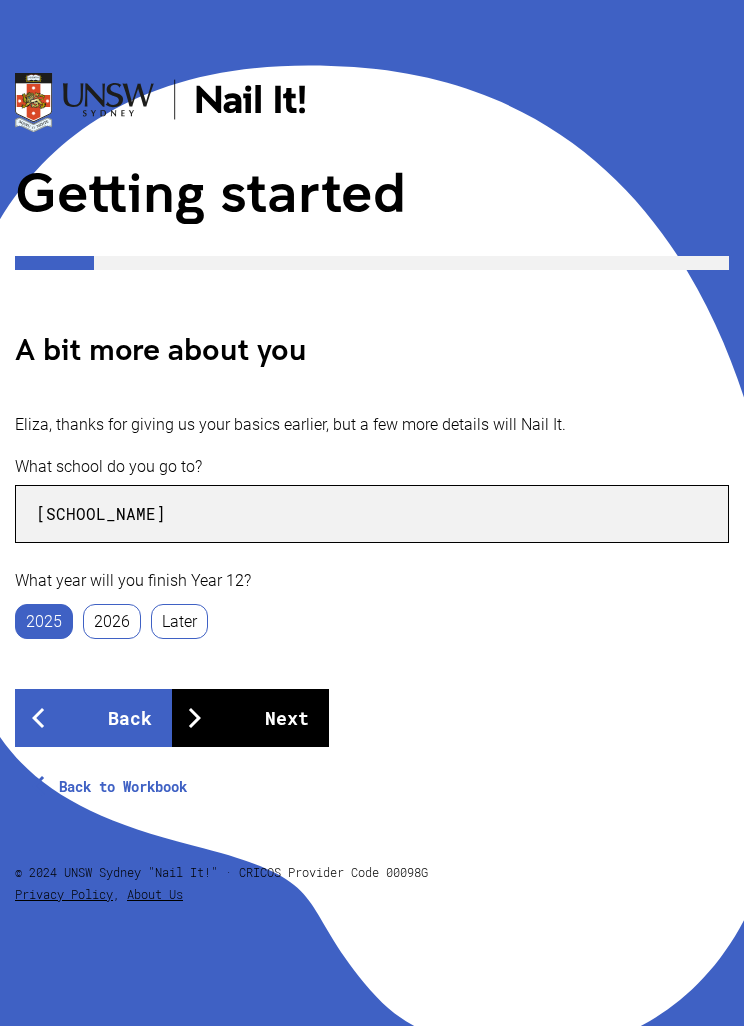 type on "[SCHOOL_NAME]" 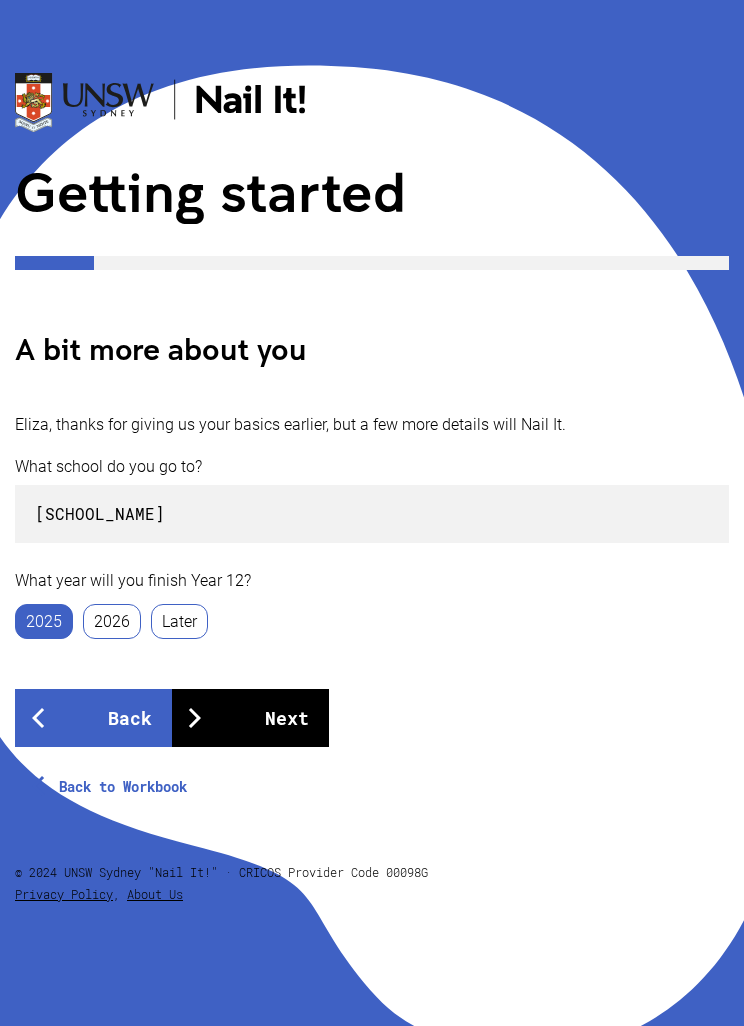 click on "Next" at bounding box center [250, 718] 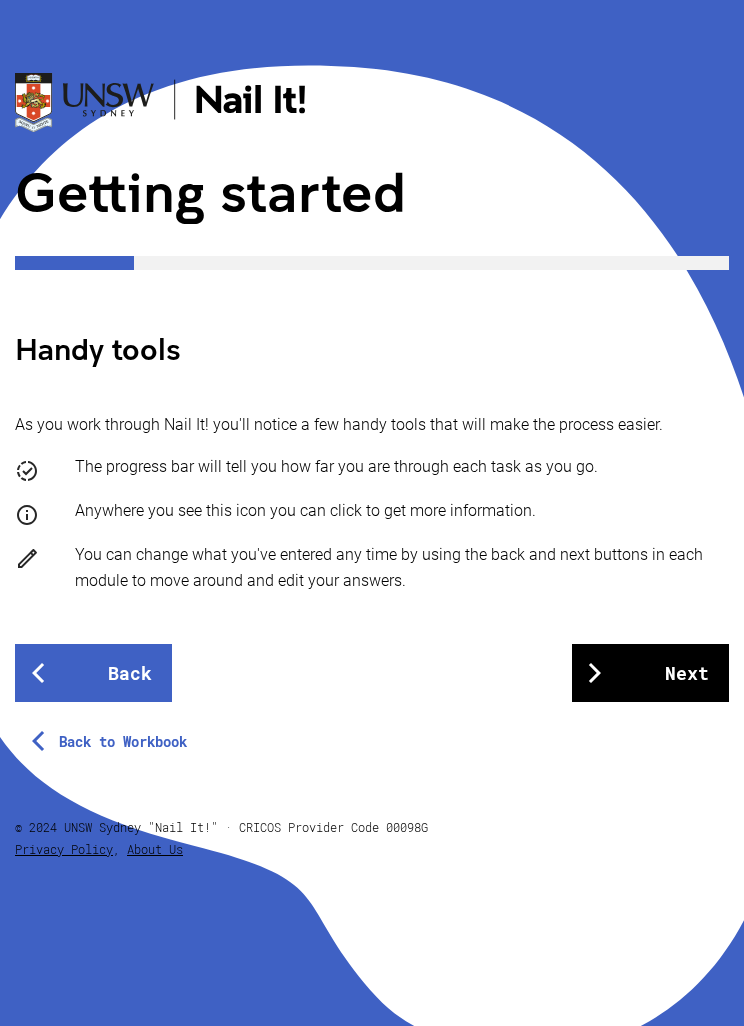 click on "Next" at bounding box center (650, 673) 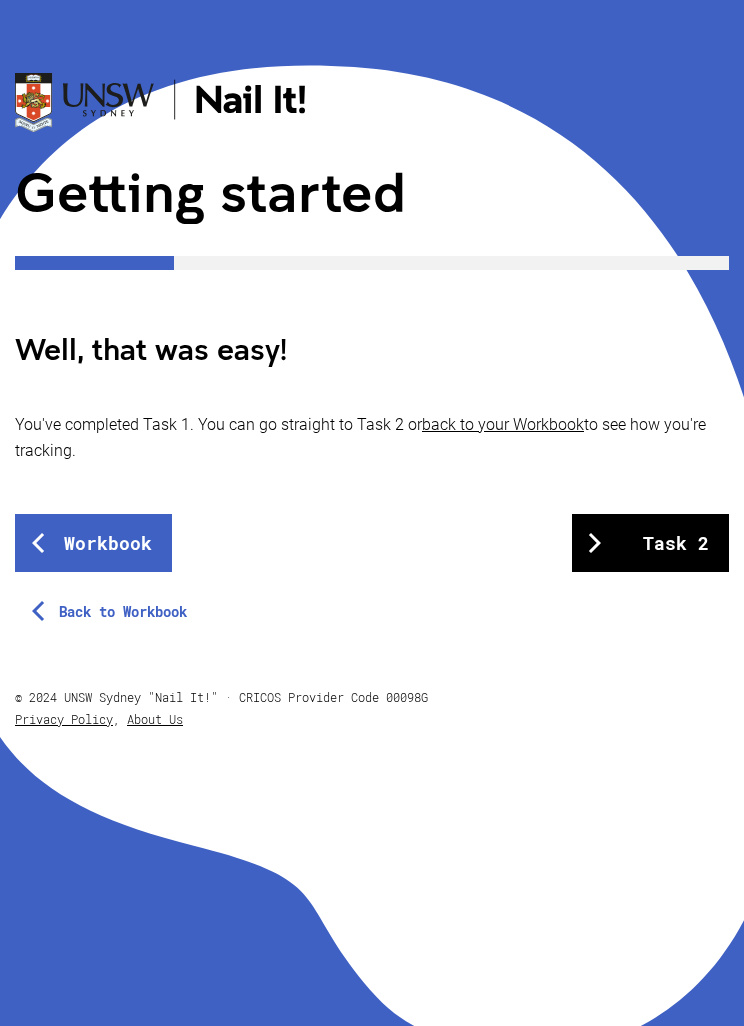 click on "Task 2" at bounding box center (650, 543) 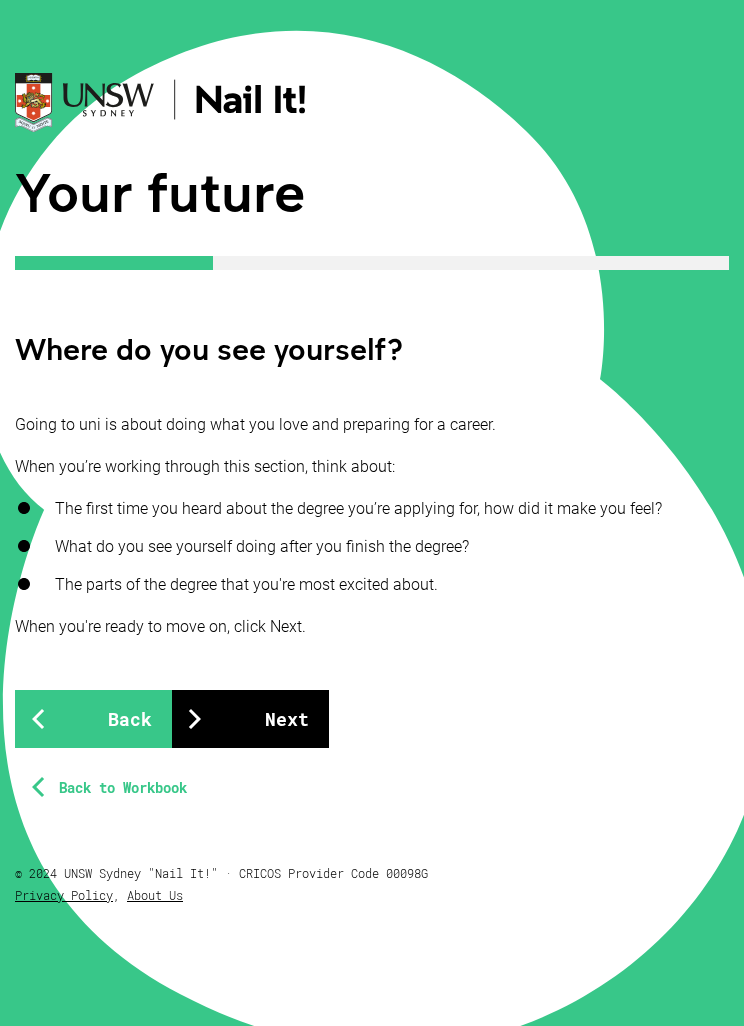click on "Next" at bounding box center (250, 719) 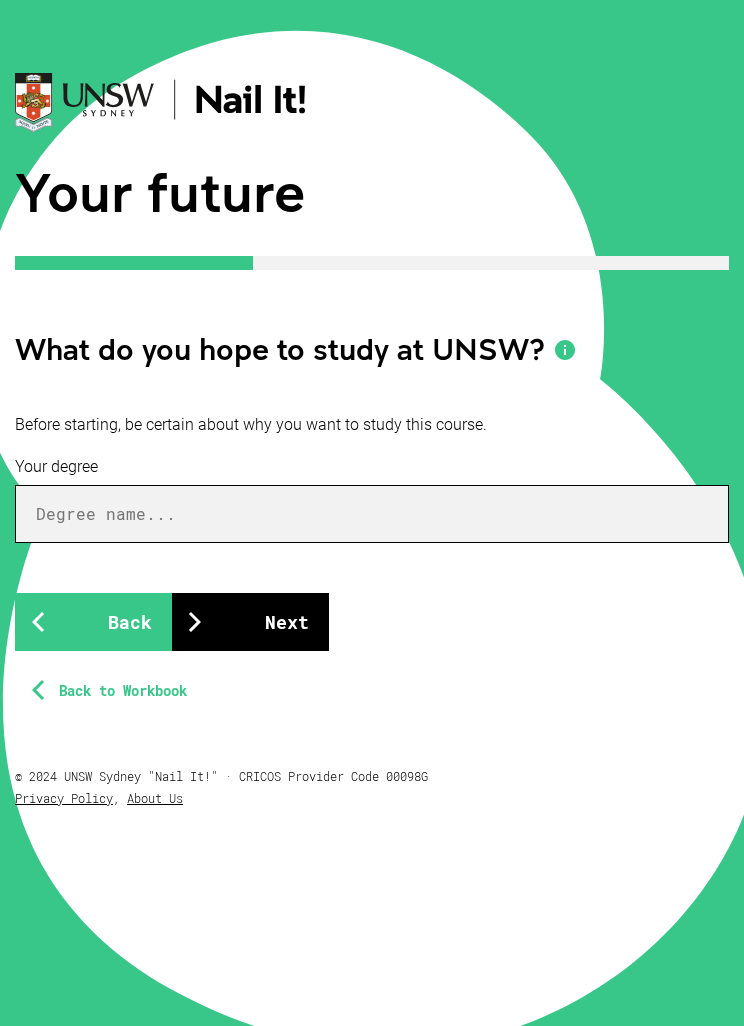 click at bounding box center (372, 514) 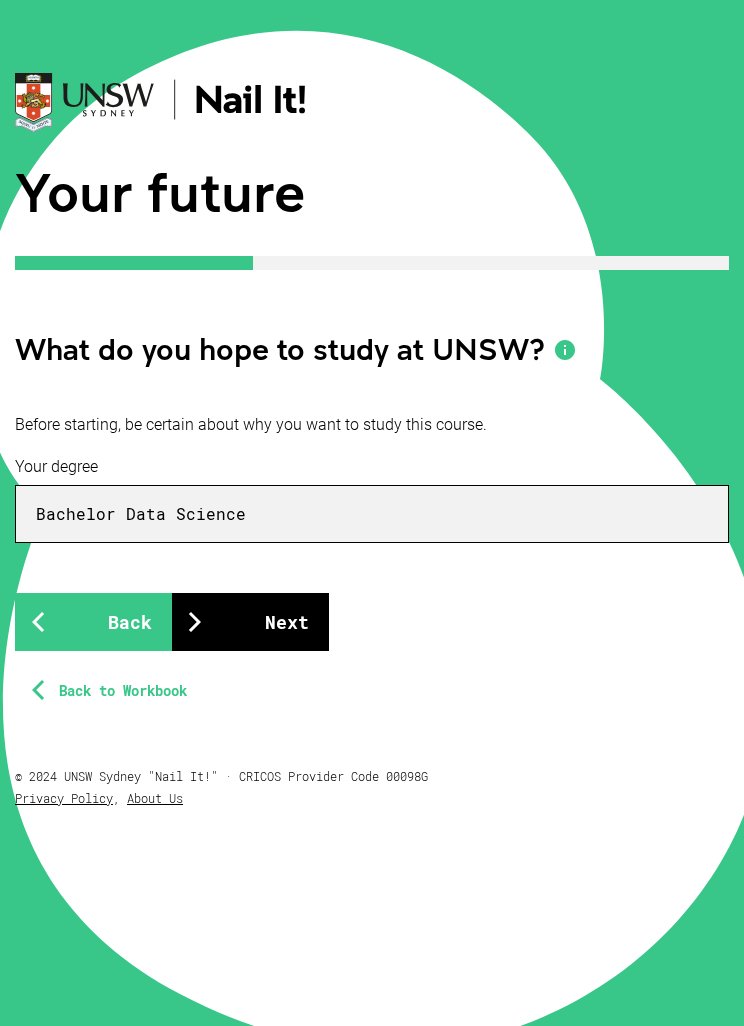 type on "Bachelor Data Science" 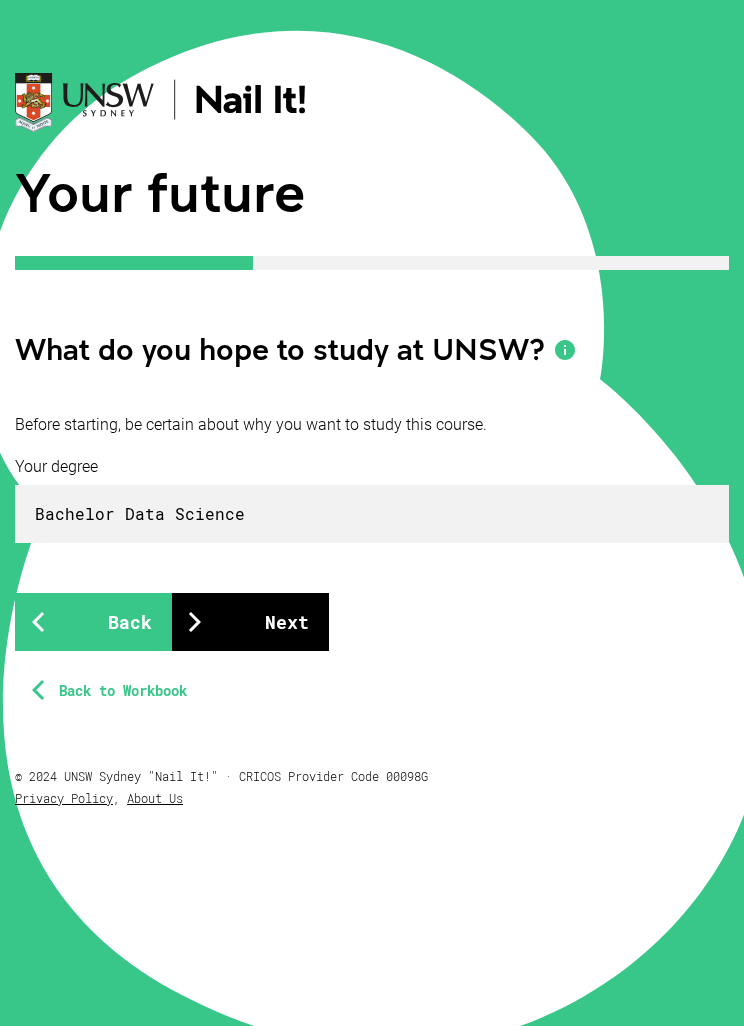 click on "Next" at bounding box center [250, 622] 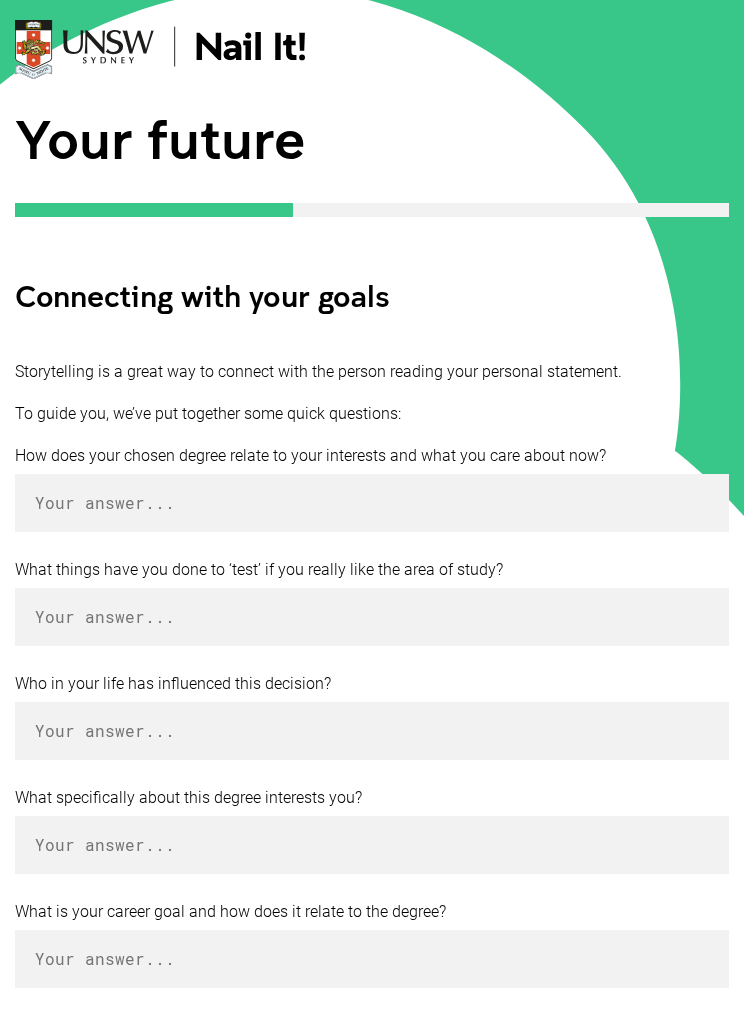scroll, scrollTop: 273, scrollLeft: 0, axis: vertical 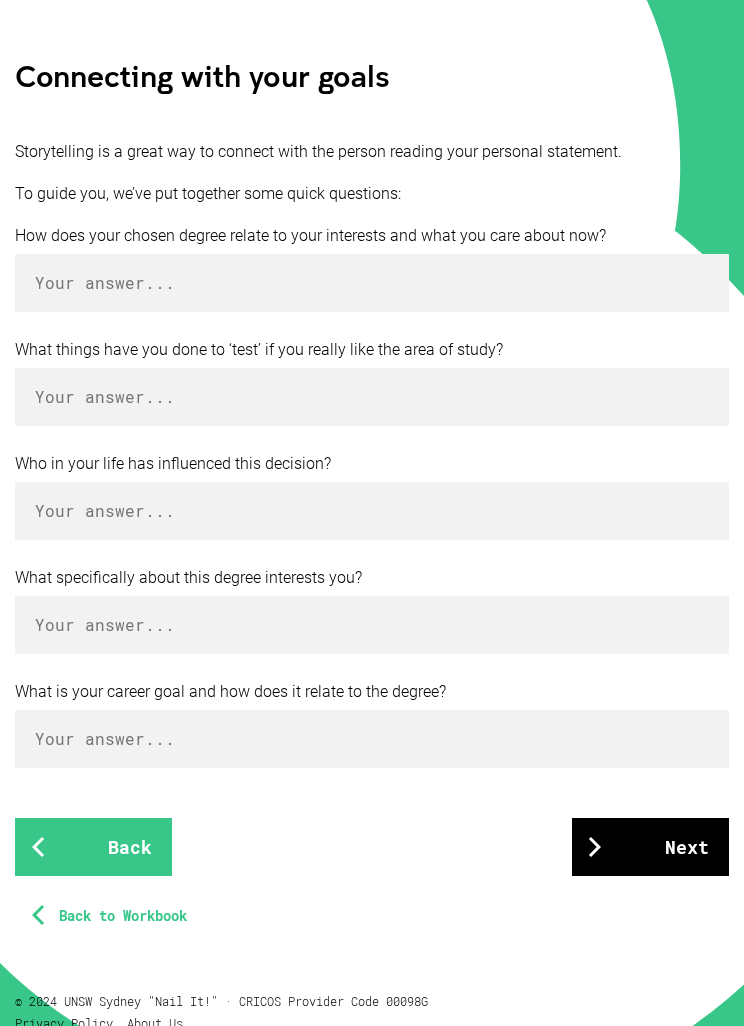 click on "Next" at bounding box center (650, 847) 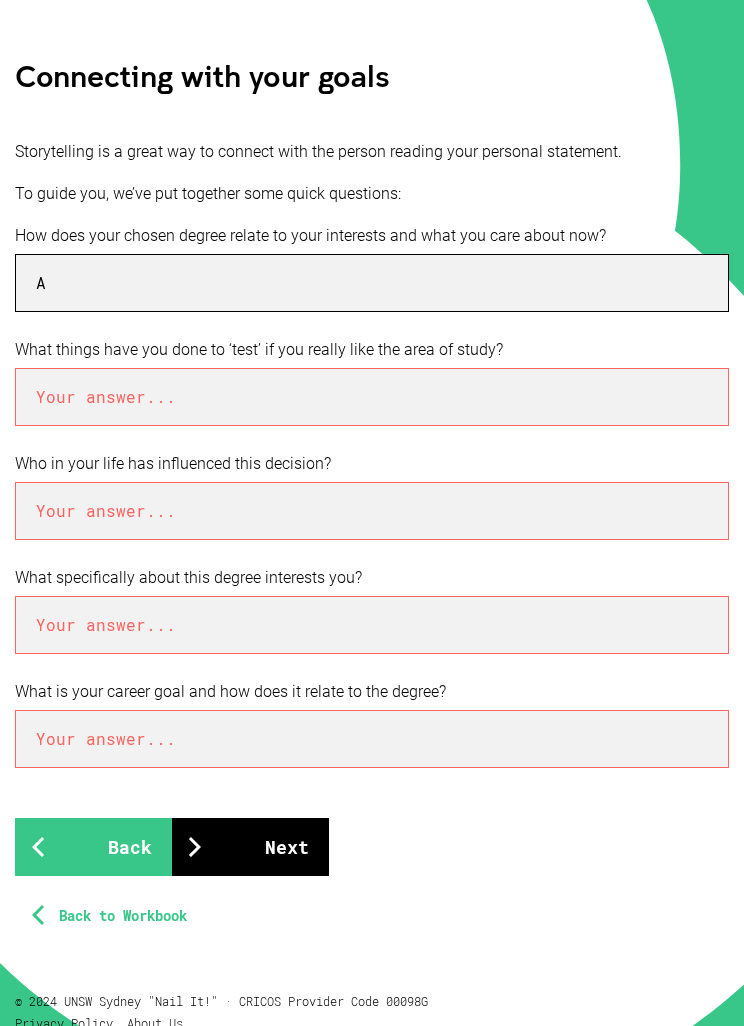type on "A" 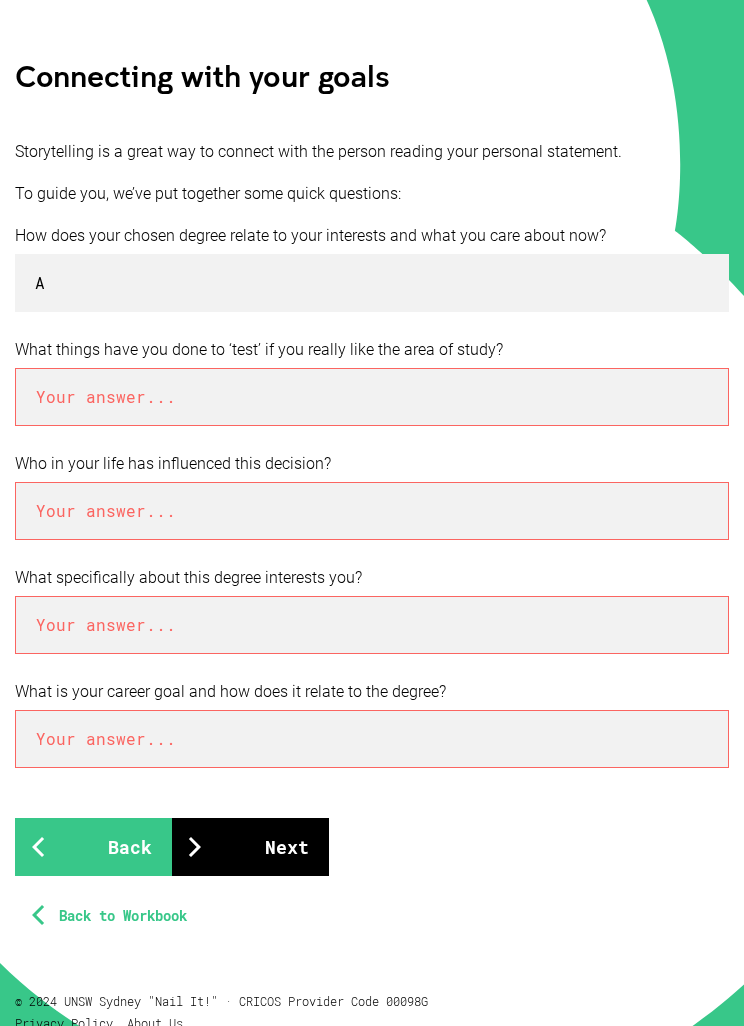 click at bounding box center [372, 397] 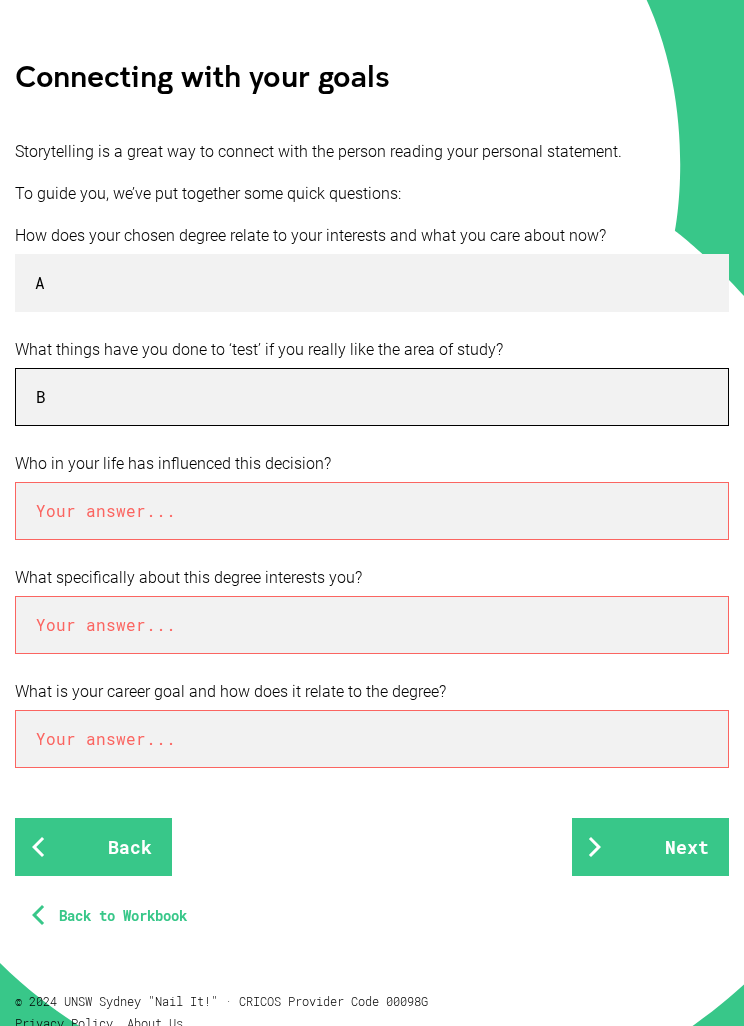 type on "B" 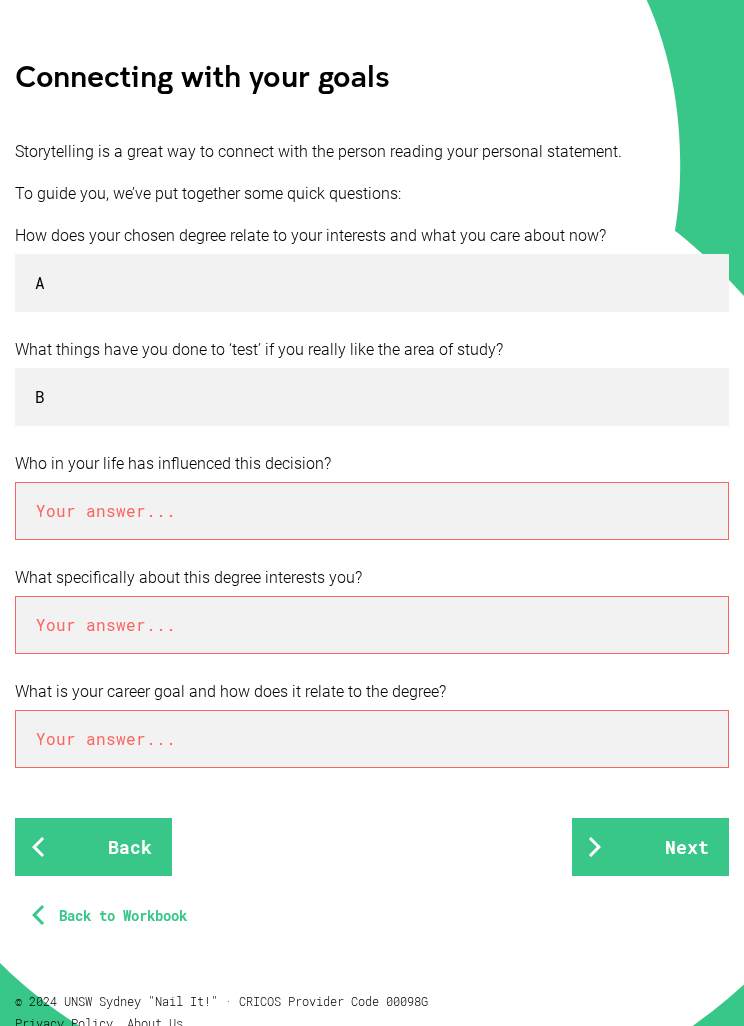 click at bounding box center [372, 511] 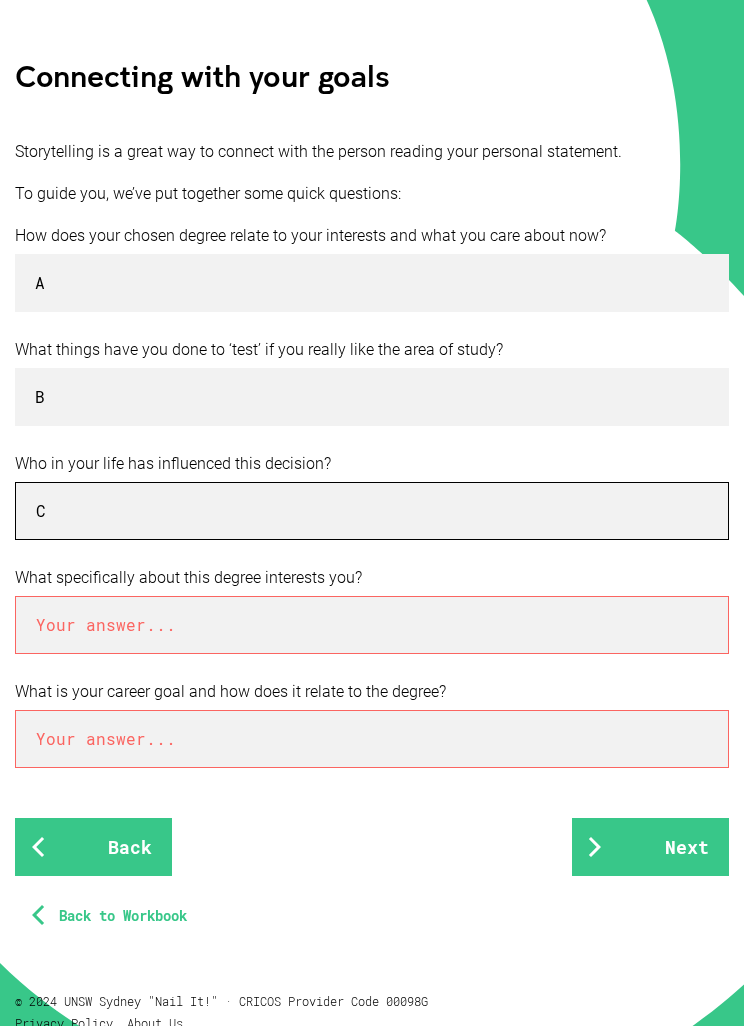 type on "C" 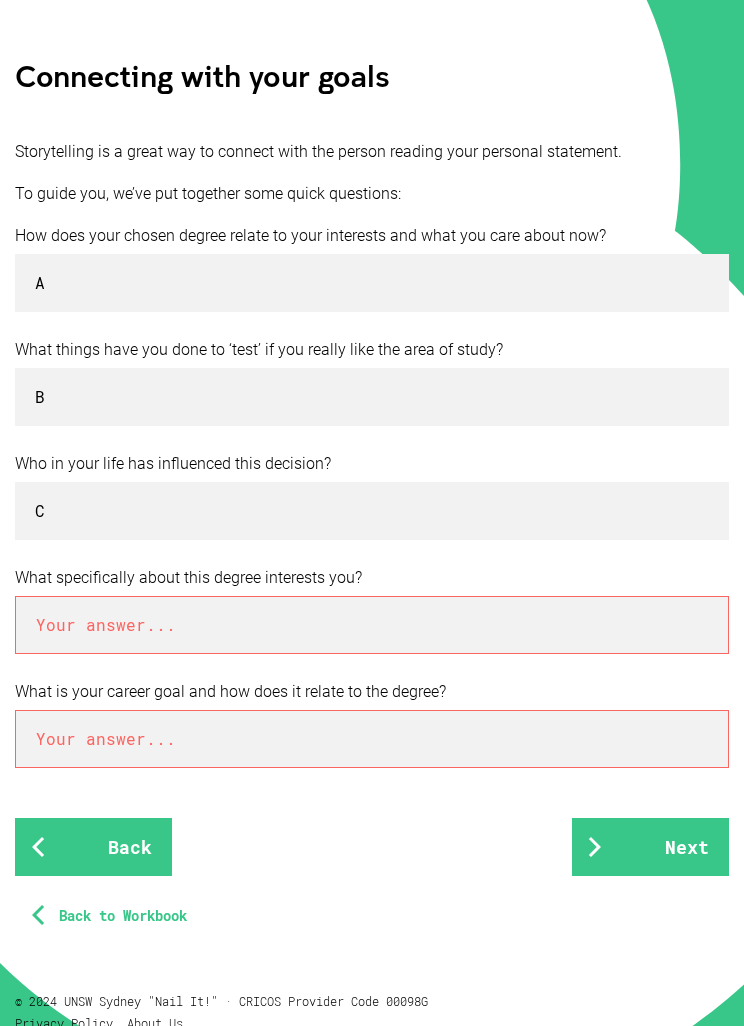 click at bounding box center [372, 625] 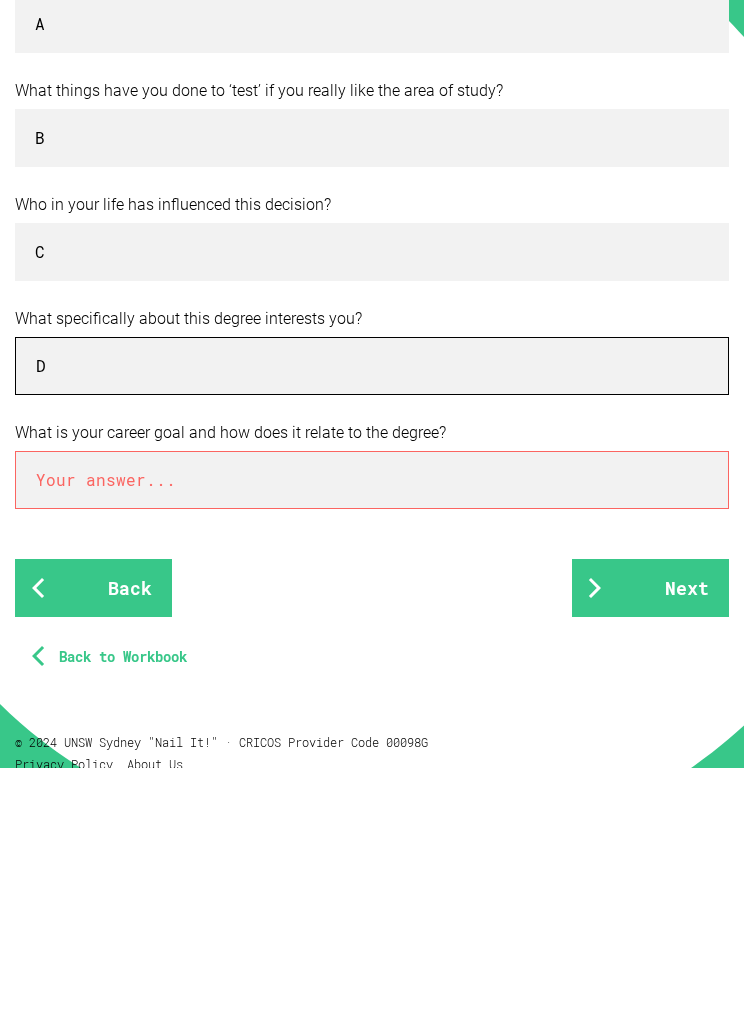 type on "D" 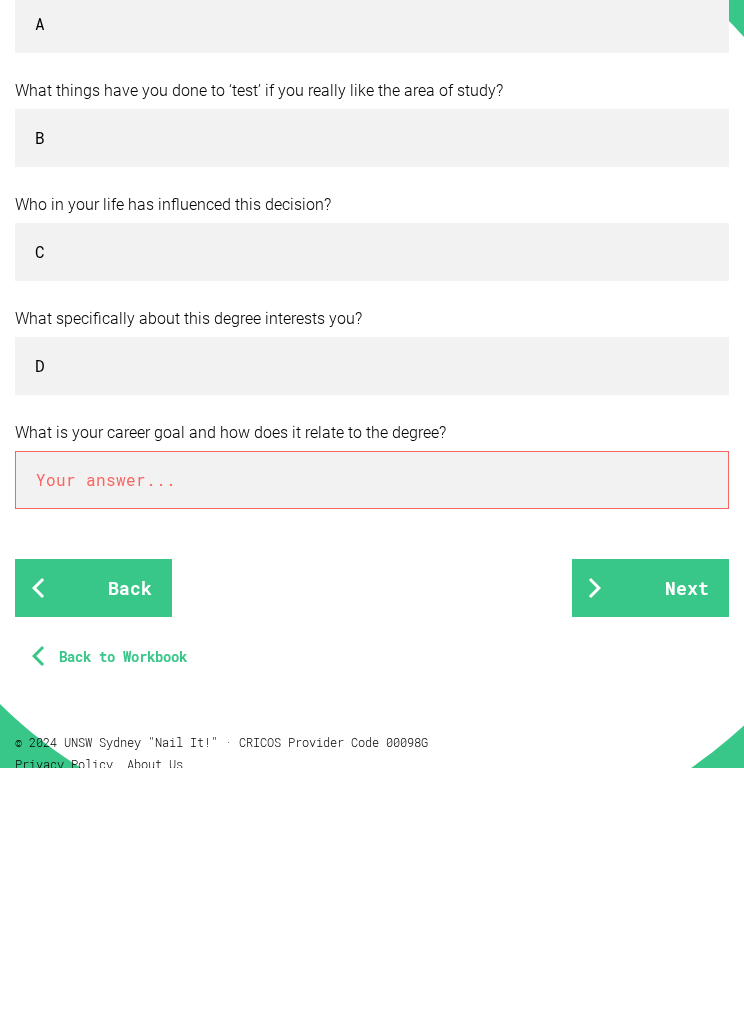 click at bounding box center [372, 739] 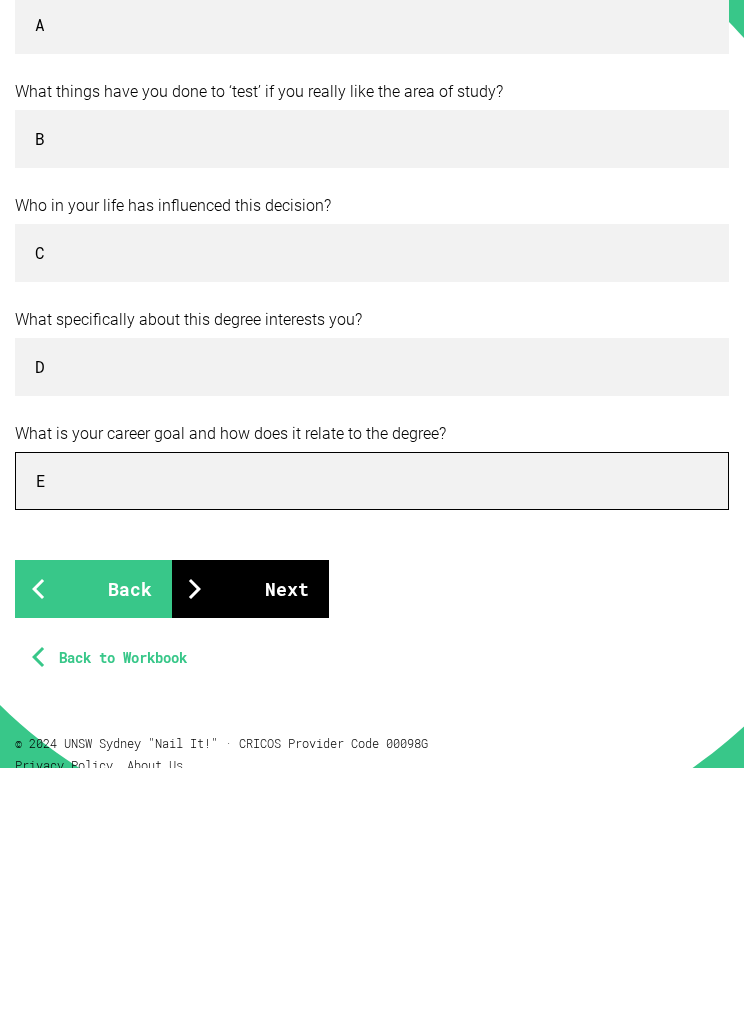 type on "E" 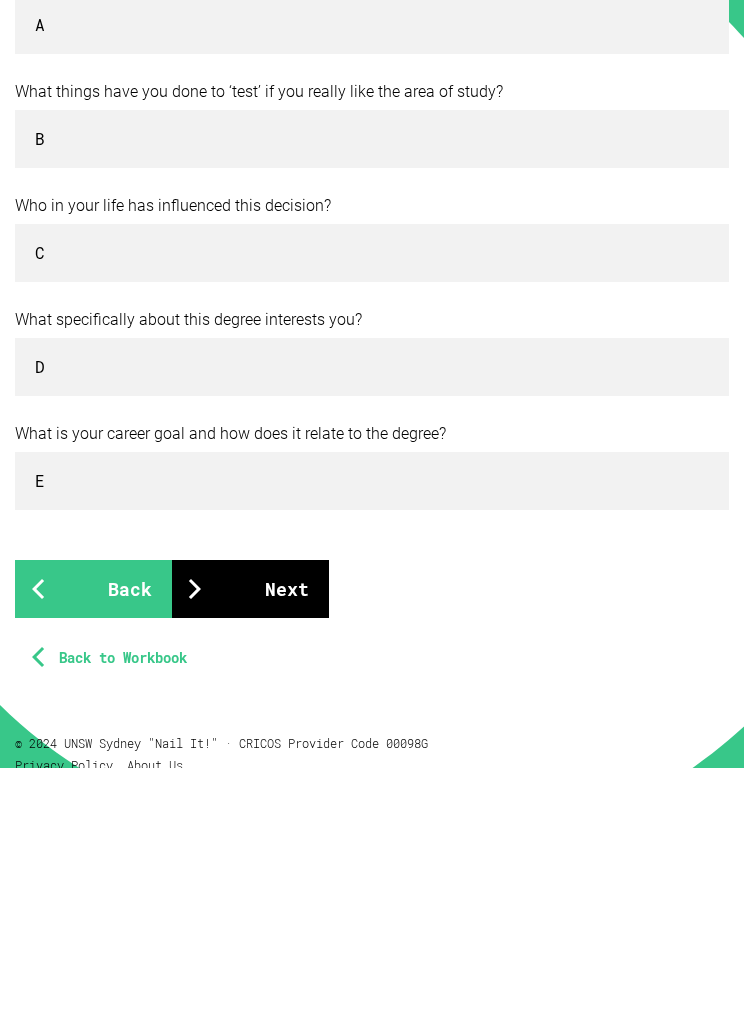 click on "Next" at bounding box center (250, 847) 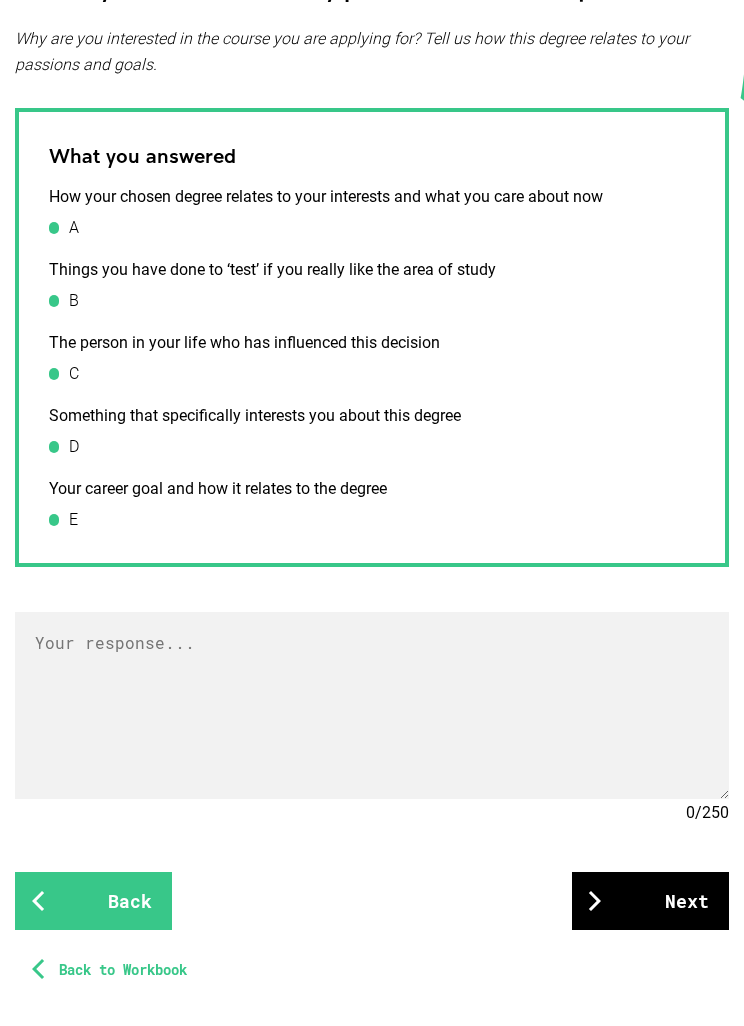 scroll, scrollTop: 576, scrollLeft: 0, axis: vertical 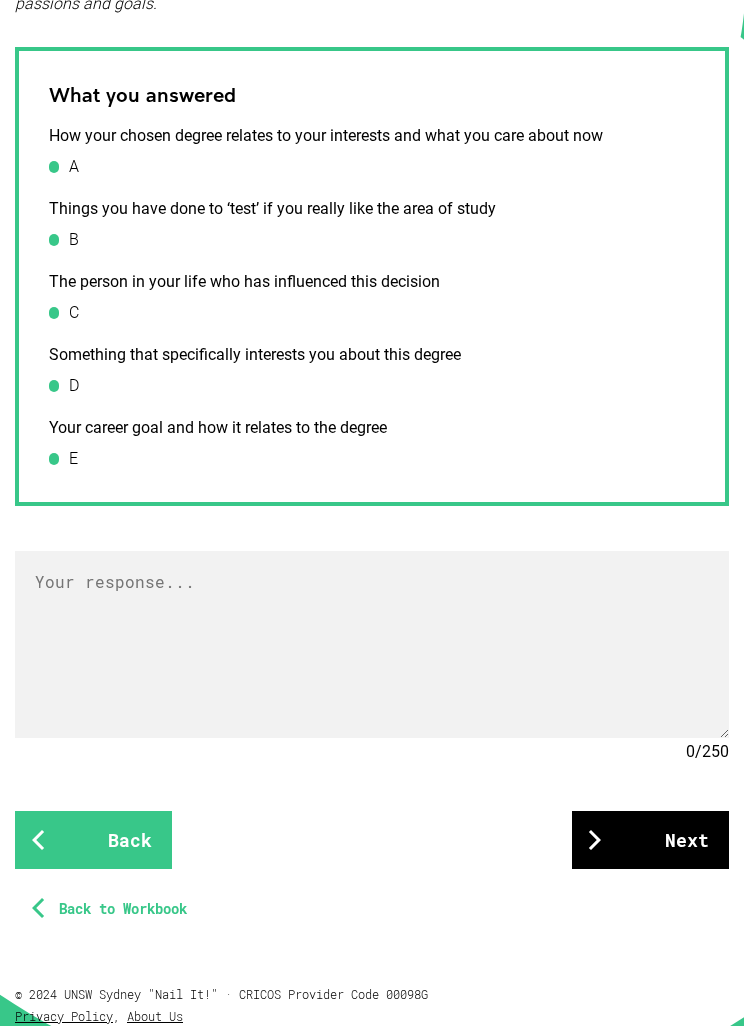click on "Next" at bounding box center [650, 840] 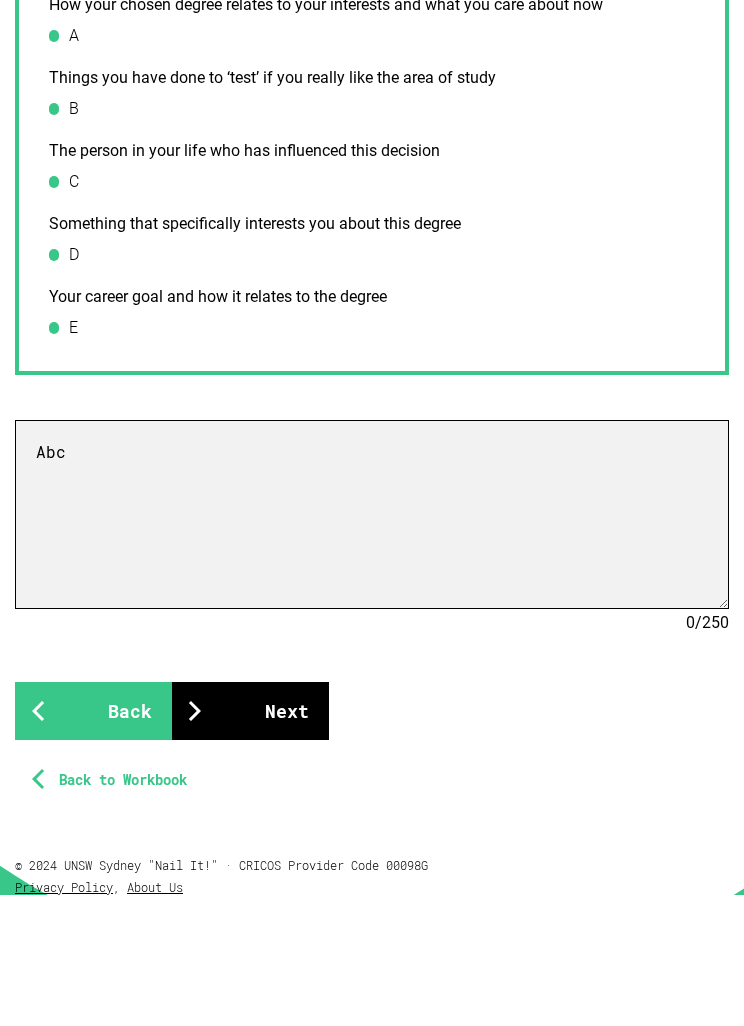 type on "Abc" 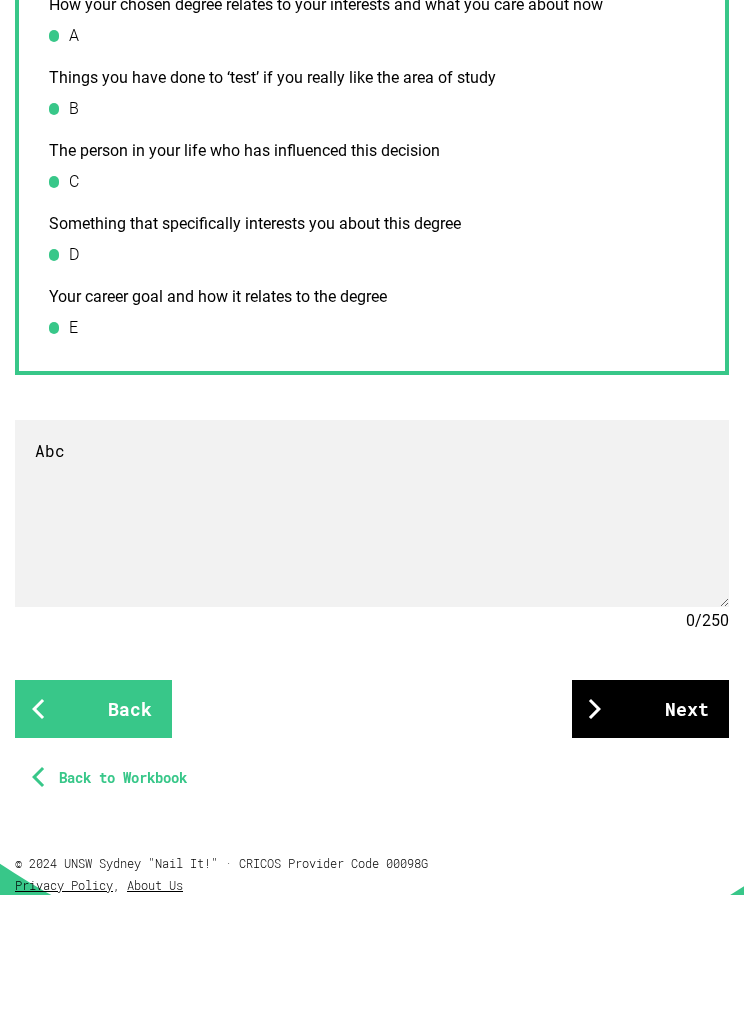 click on "Next" at bounding box center (650, 840) 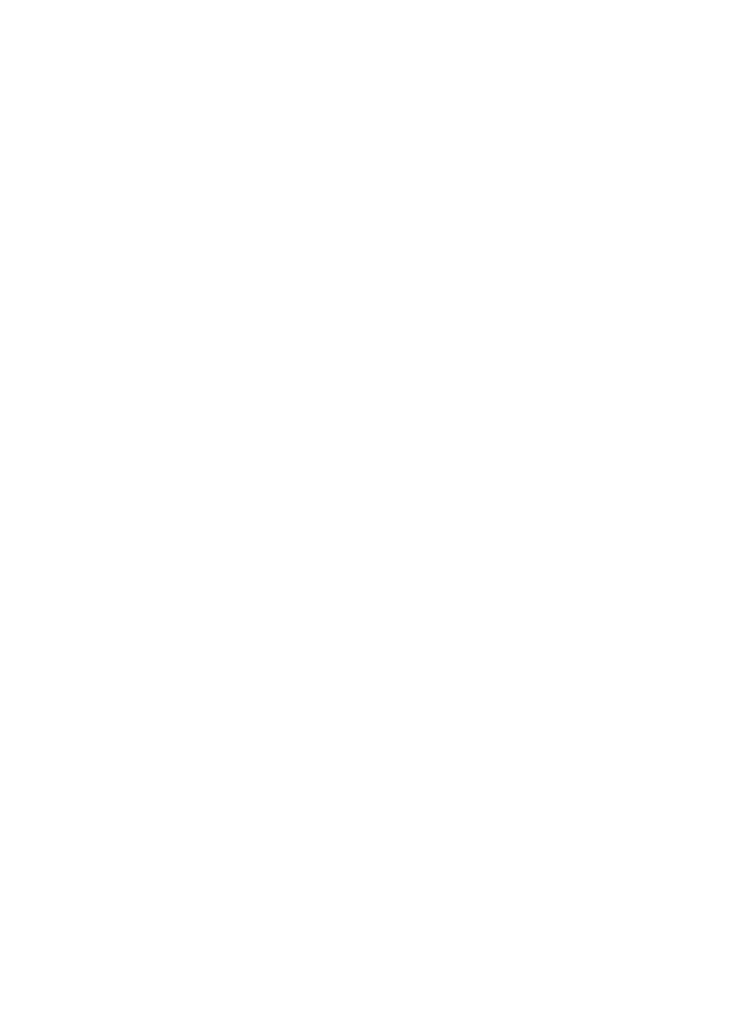 scroll, scrollTop: 0, scrollLeft: 0, axis: both 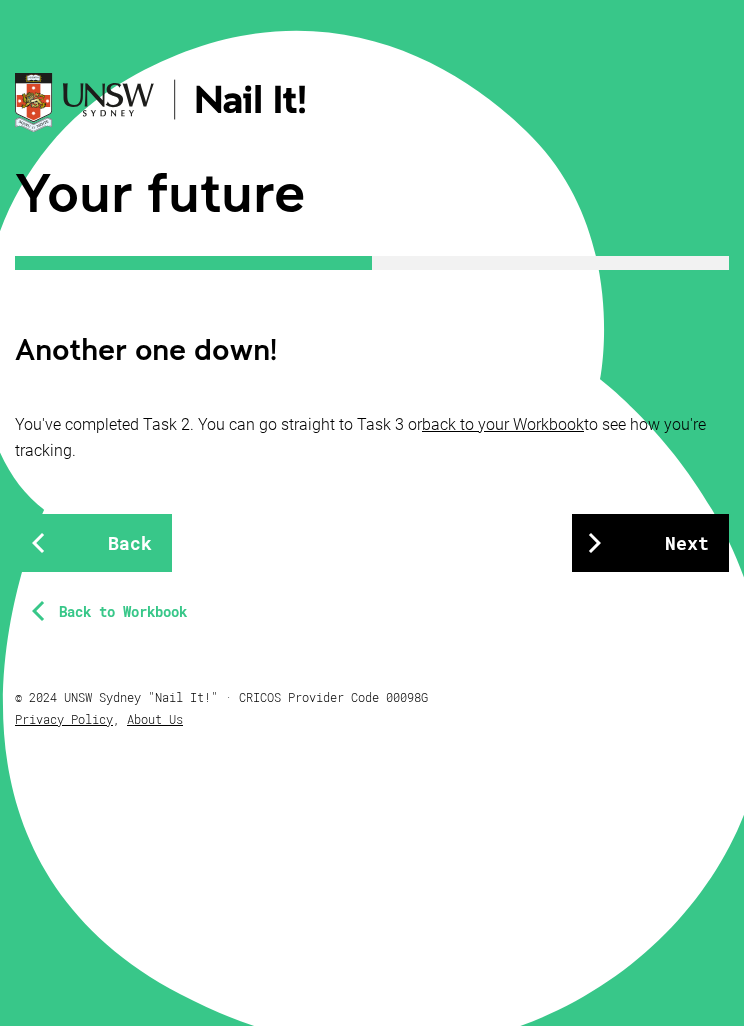 click on "Next" at bounding box center (650, 543) 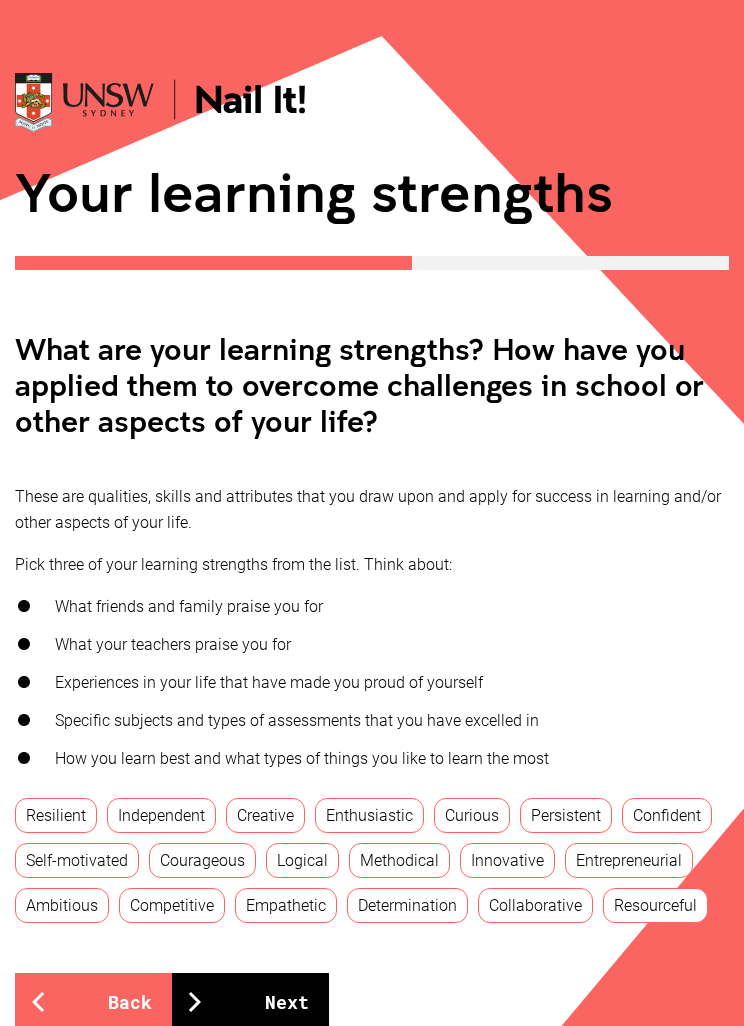 click on "Back to Workbook" at bounding box center (113, 1071) 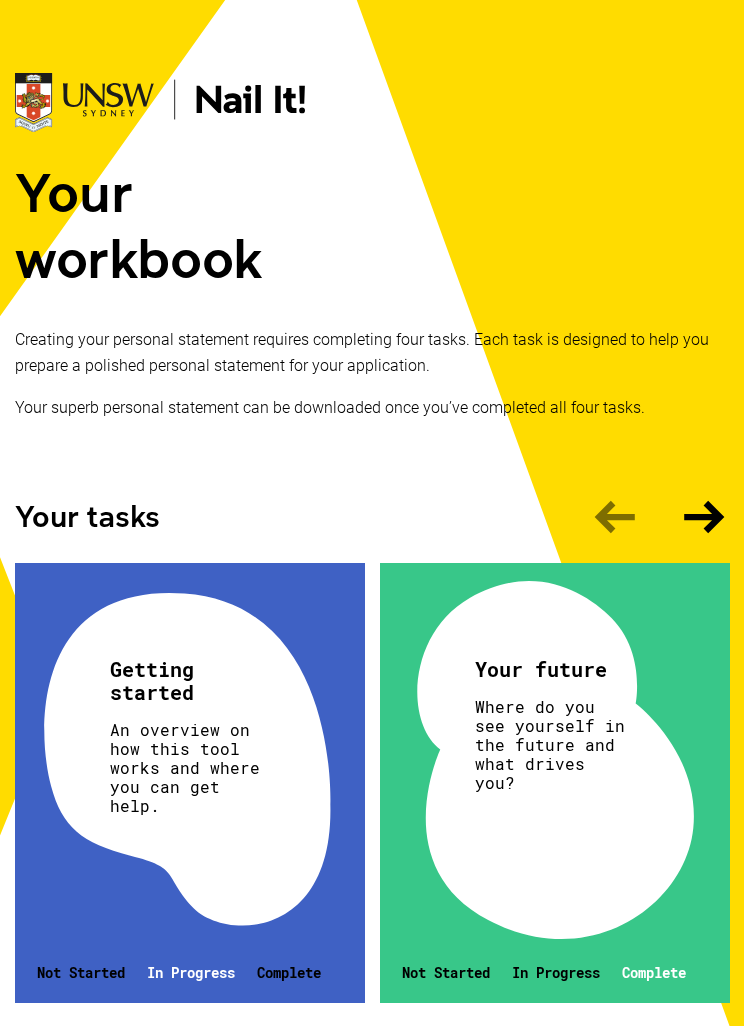 scroll, scrollTop: 67, scrollLeft: 0, axis: vertical 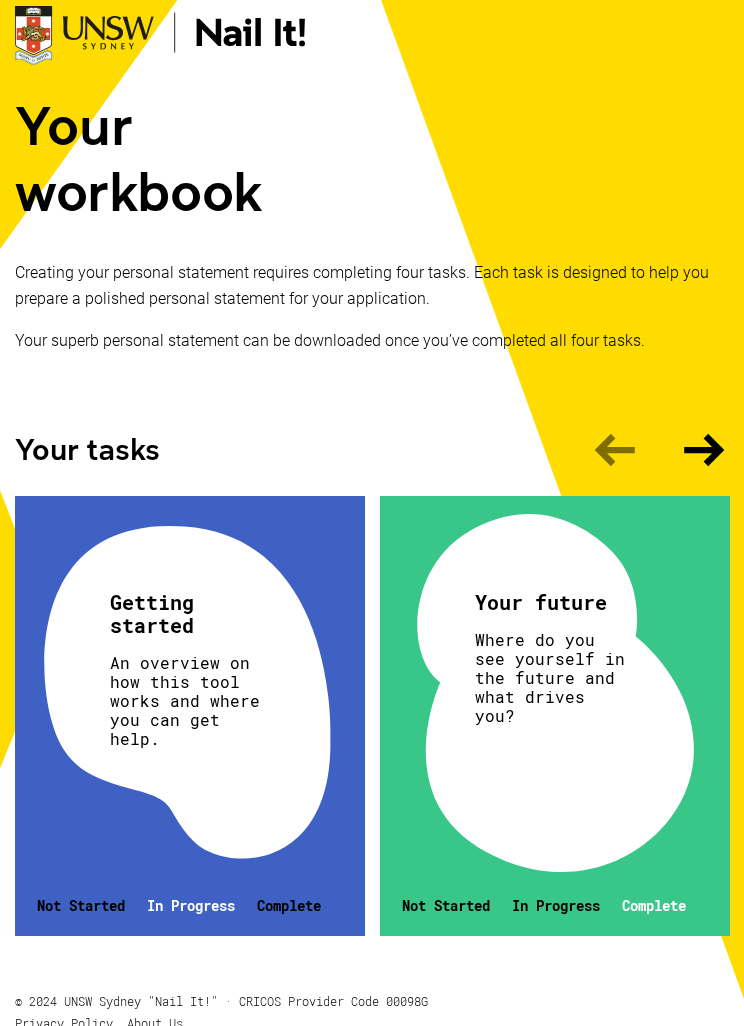 click at bounding box center [704, 450] 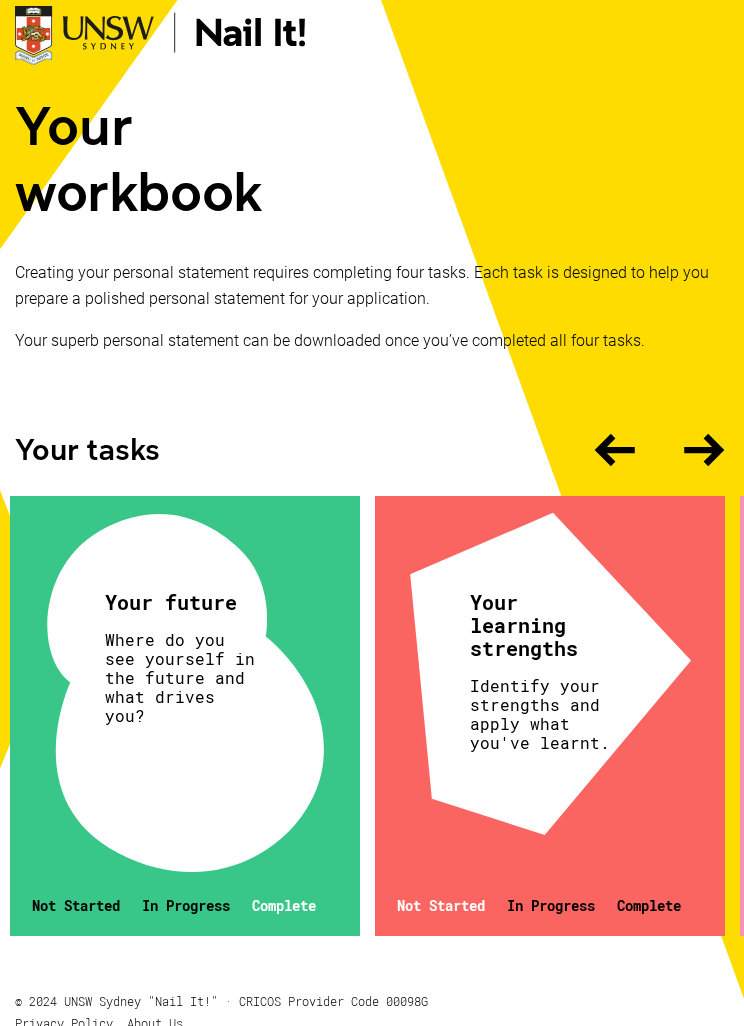 click at bounding box center [704, 450] 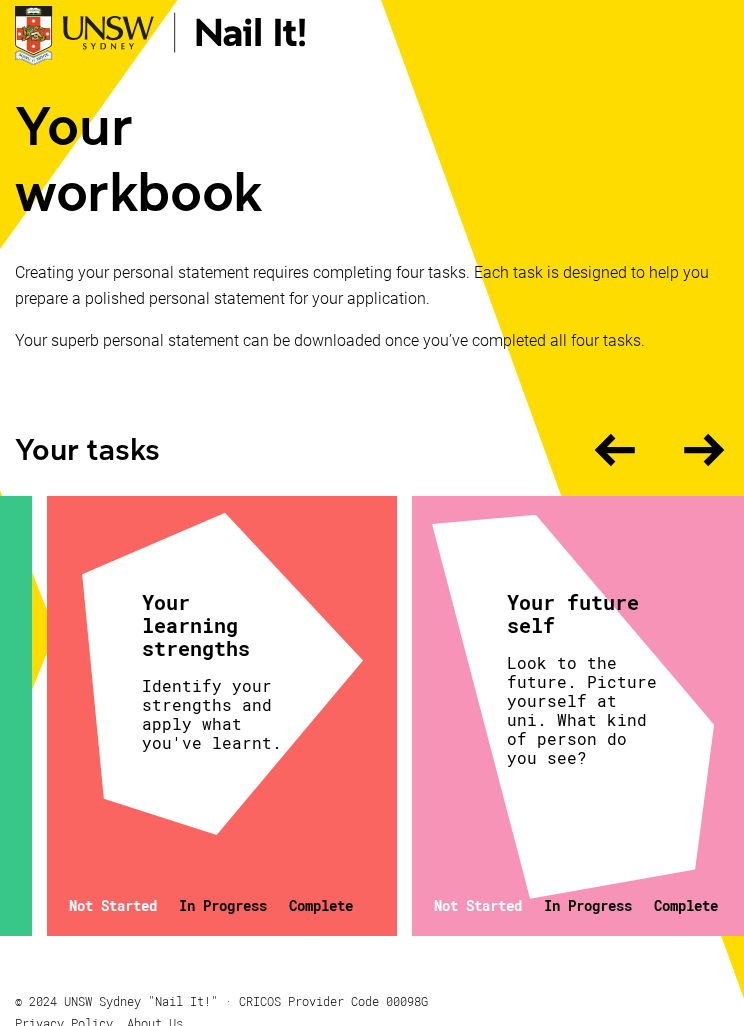 scroll, scrollTop: 0, scrollLeft: 731, axis: horizontal 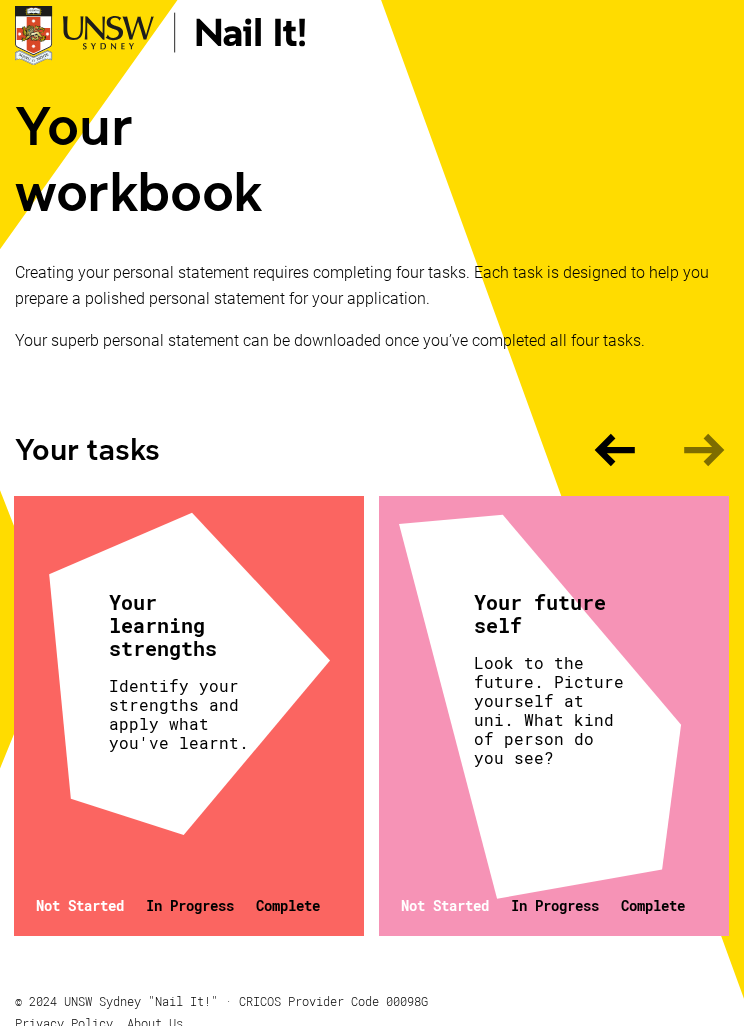 click at bounding box center (704, 450) 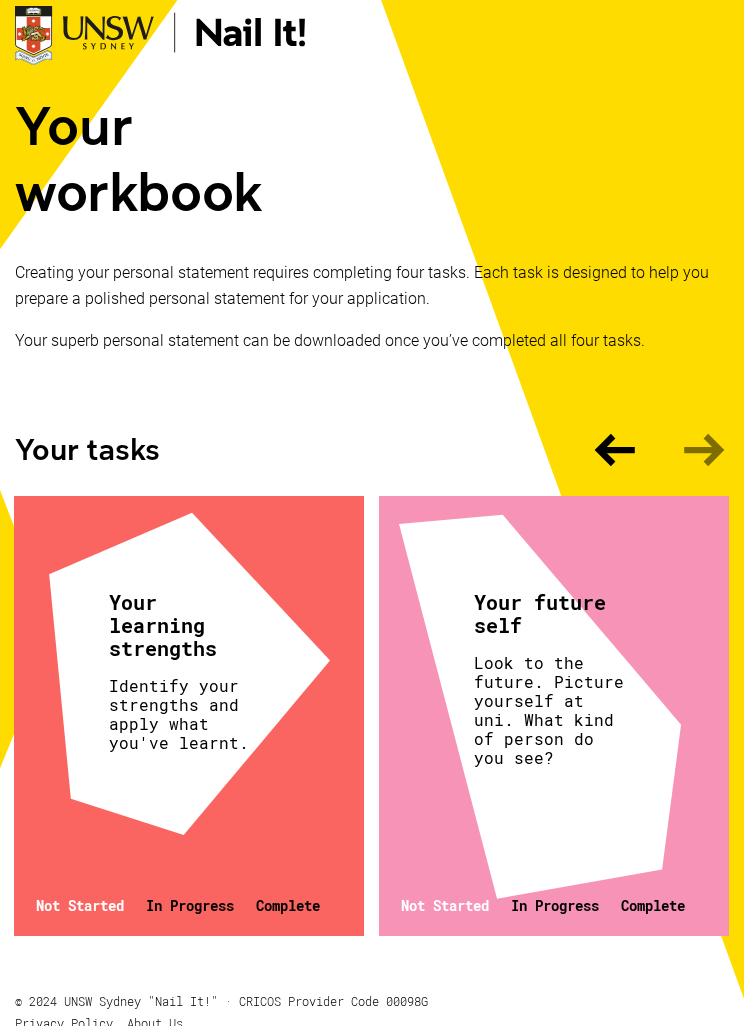 scroll, scrollTop: 0, scrollLeft: 0, axis: both 